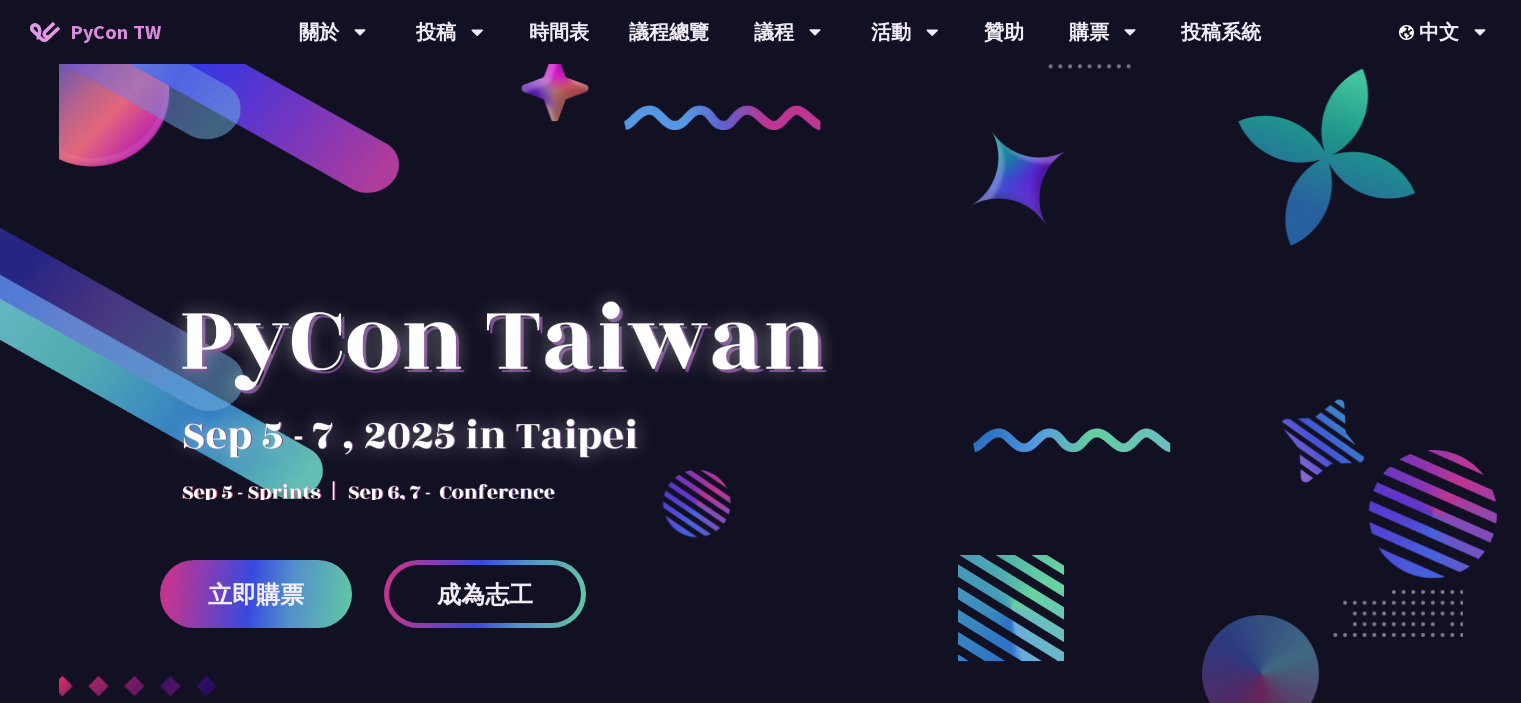 scroll, scrollTop: 0, scrollLeft: 0, axis: both 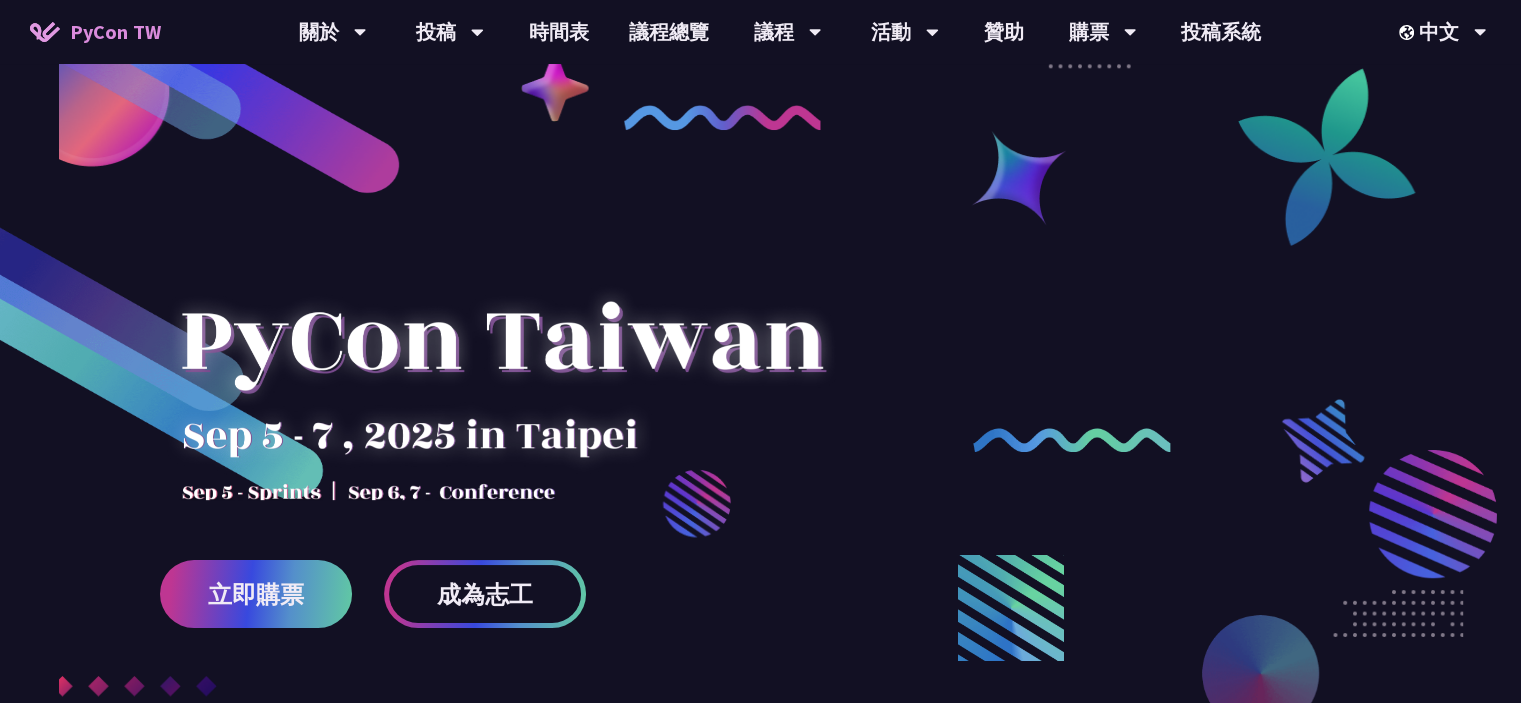 click on "時間表" at bounding box center (559, 32) 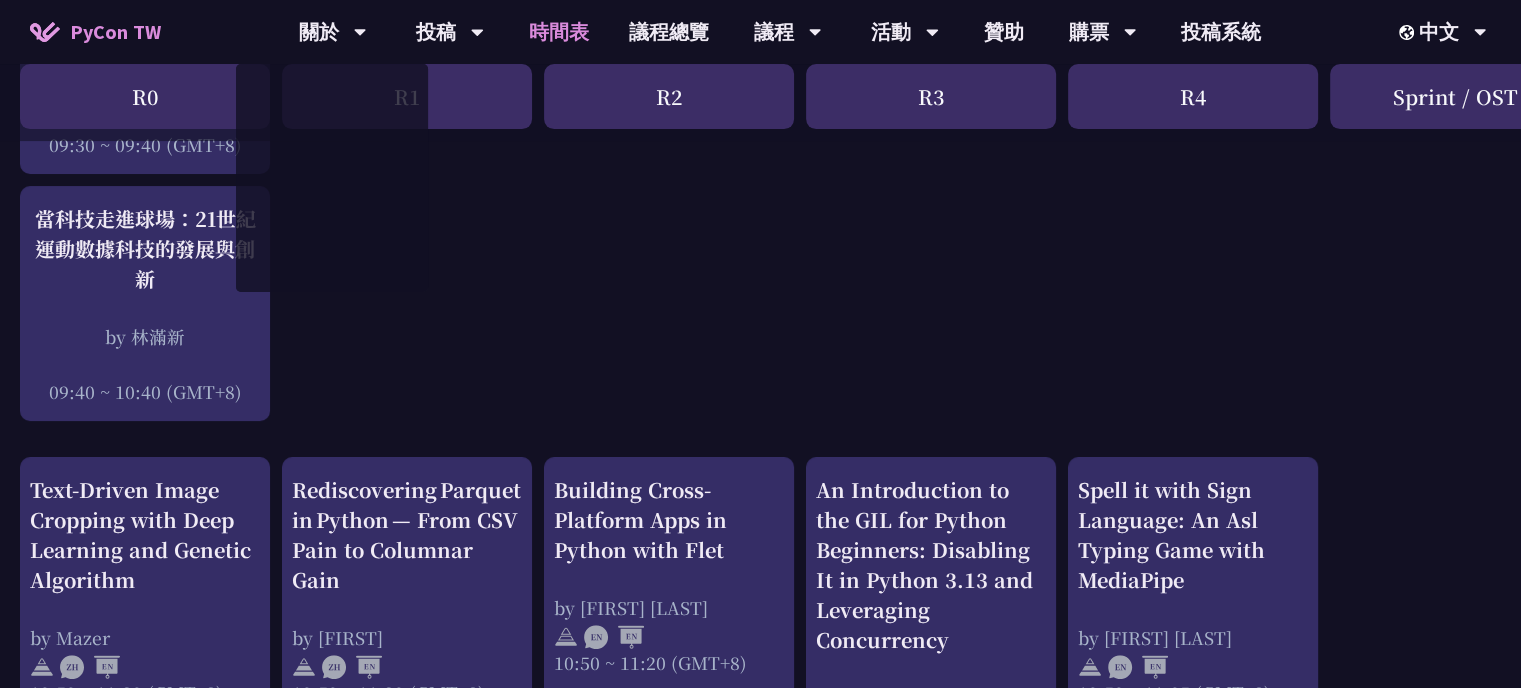 scroll, scrollTop: 400, scrollLeft: 0, axis: vertical 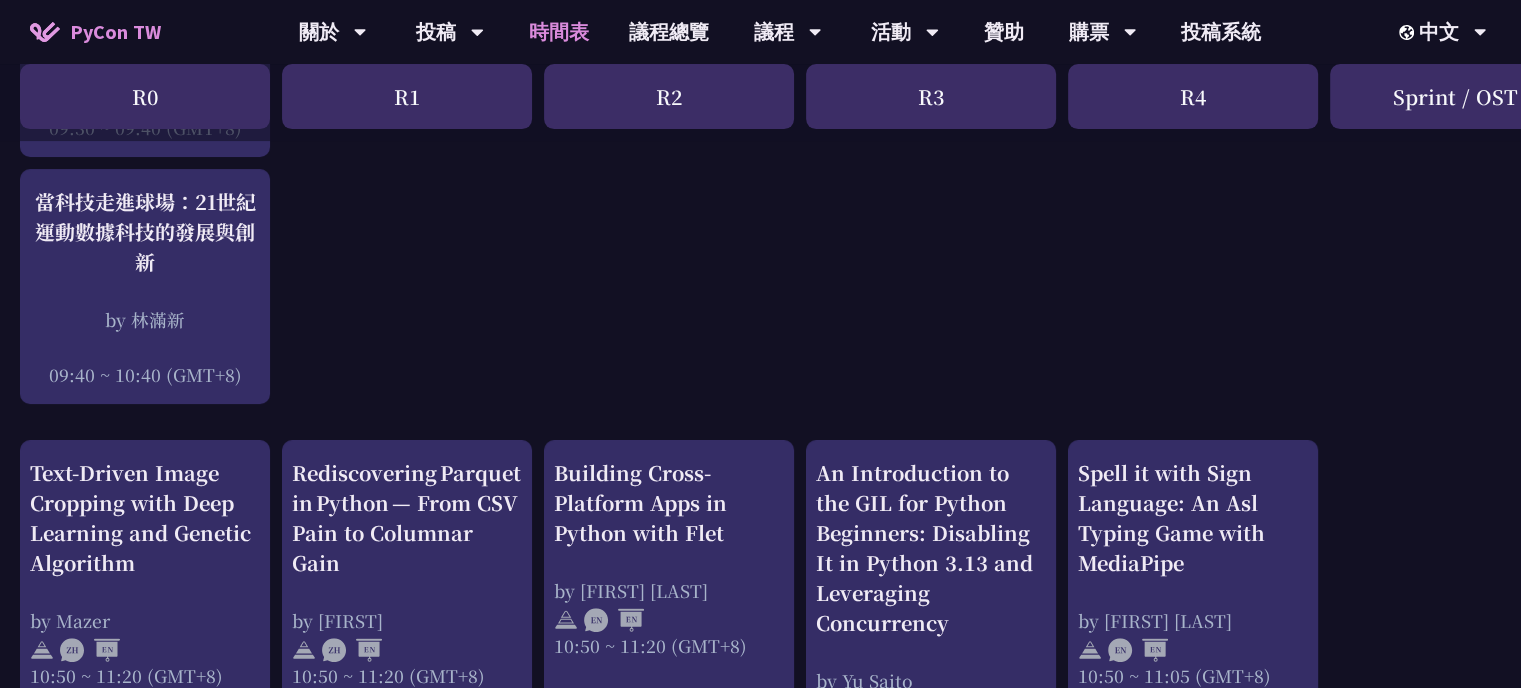 click on "An Introduction to the GIL for Python Beginners: Disabling It in Python 3.13 and Leveraging Concurrency
by [FIRST] [LAST]
10:50 ~ 11:20 (GMT+8)
Story About the Python GIL - its existance and the lack there of
by [FIRST] [LAST]
11:30 ~ 12:00 (GMT+8)
AST Black Magic: Run synchronous Python code on asynchronous Pyodide
by [FIRST] [LAST]
13:20 ~ 13:50 (GMT+8)
Python FFI 的陰暗角落
by scc
14:00 ~ 14:30 (GMT+8)
當科技走進球場：21世紀運動數據科技的發展與創新
by [LAST]
09:40 ~ 10:40 (GMT+8)
Welcome
09:30 ~ 09:40 (GMT+8)
Text-Driven Image Cropping with Deep Learning and Genetic Algorithm
by Mazer             by [LAST]" at bounding box center (1062, 1571) 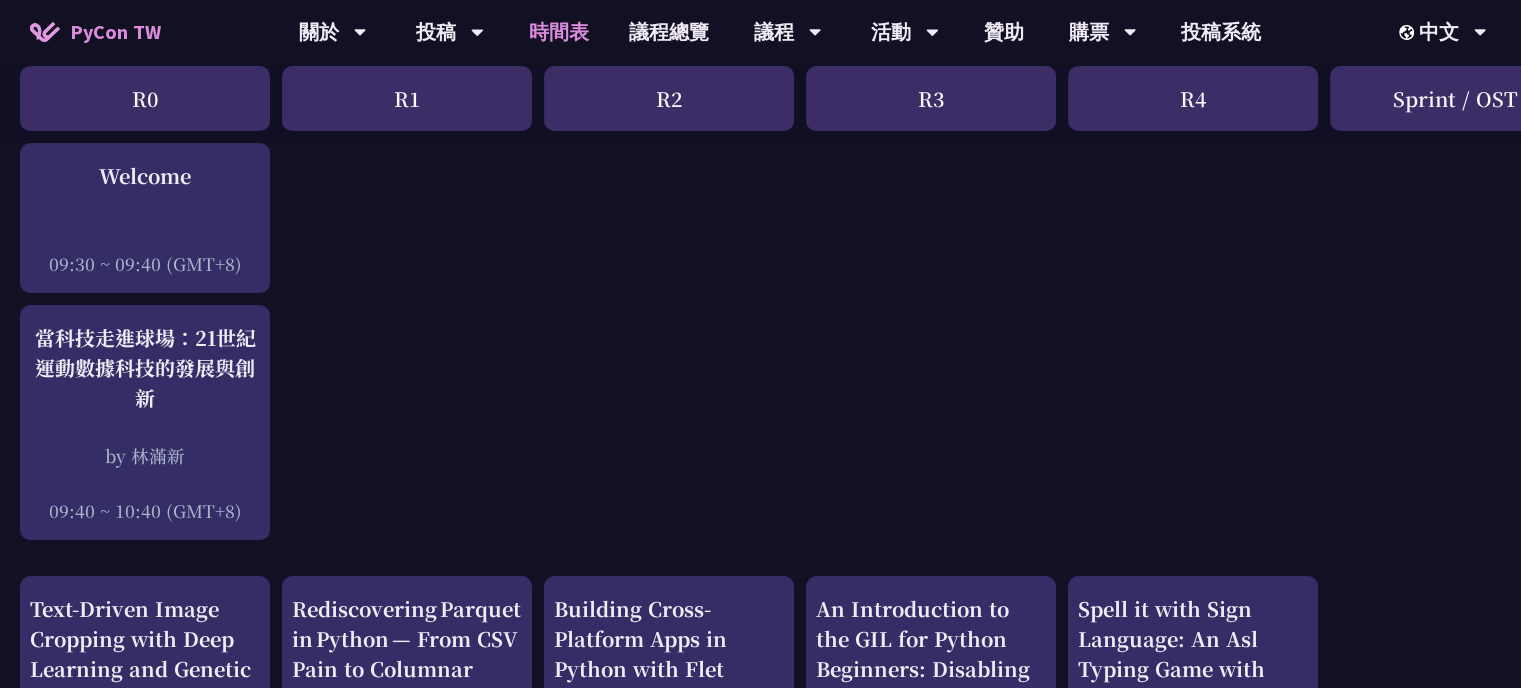 scroll, scrollTop: 400, scrollLeft: 0, axis: vertical 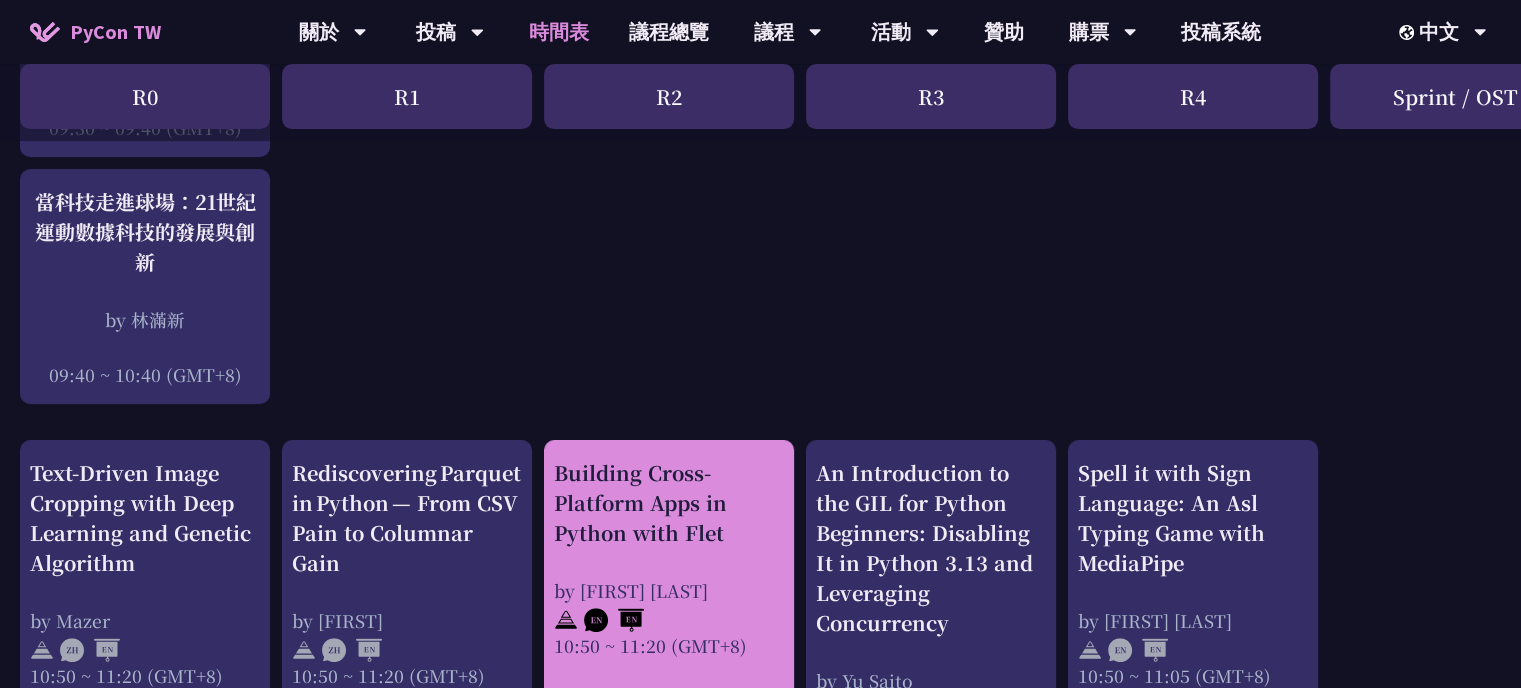 click on "Building Cross-Platform Apps in Python with Flet" at bounding box center (669, 503) 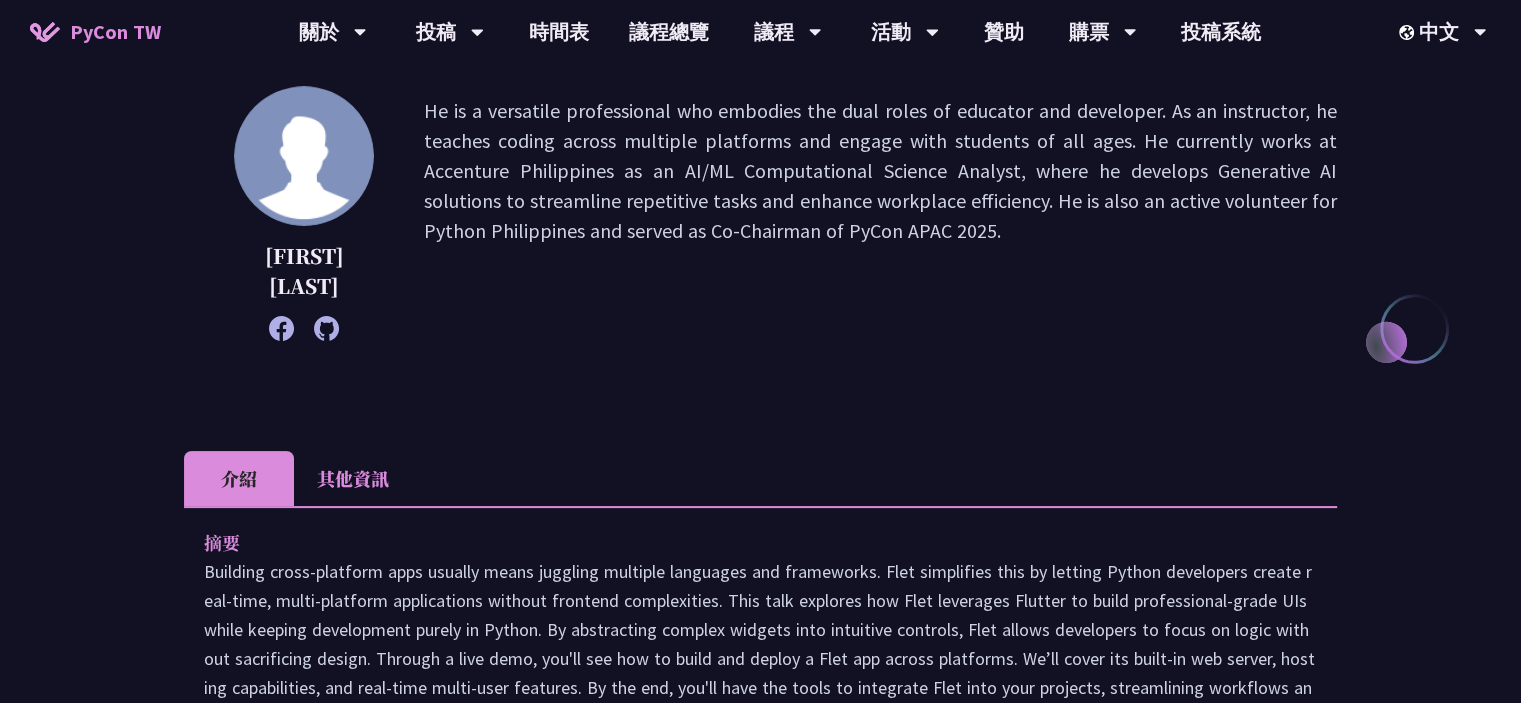 scroll, scrollTop: 600, scrollLeft: 0, axis: vertical 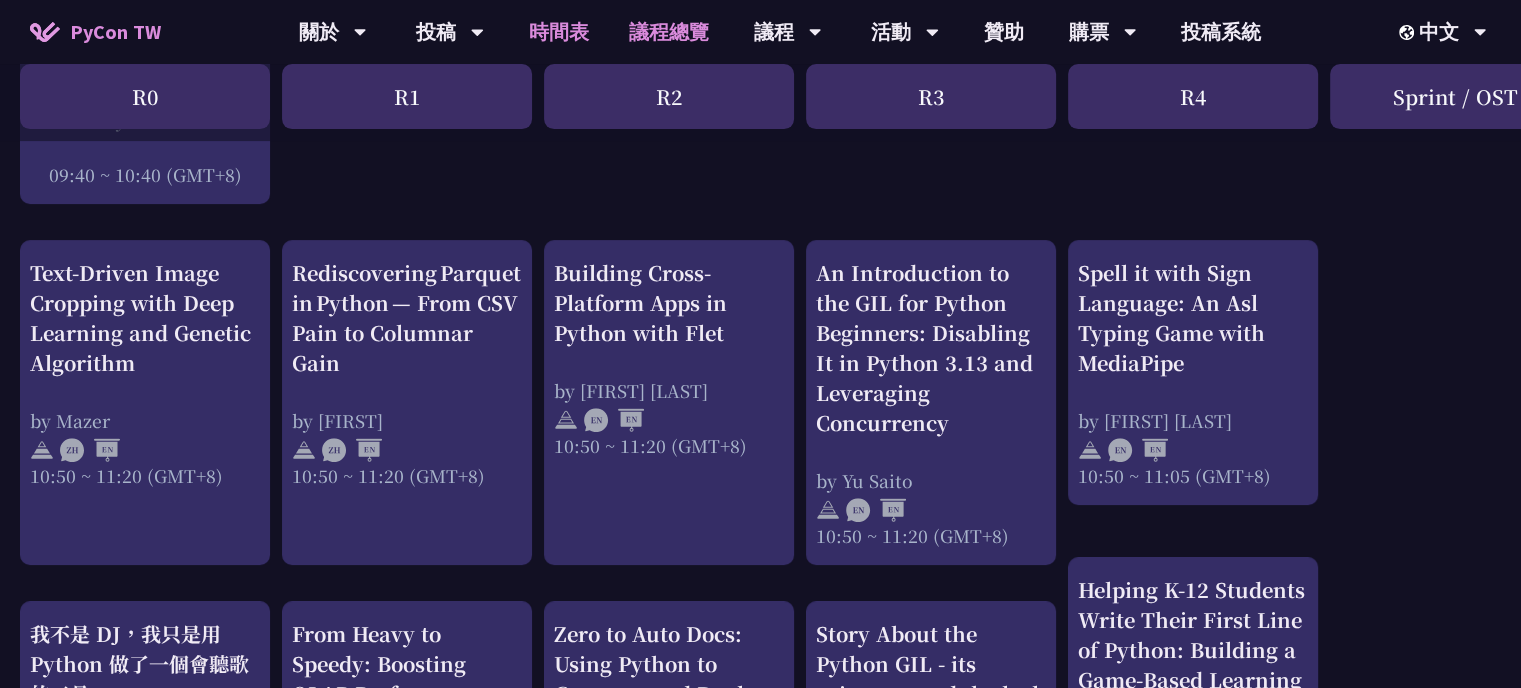 click on "議程總覽" at bounding box center [669, 32] 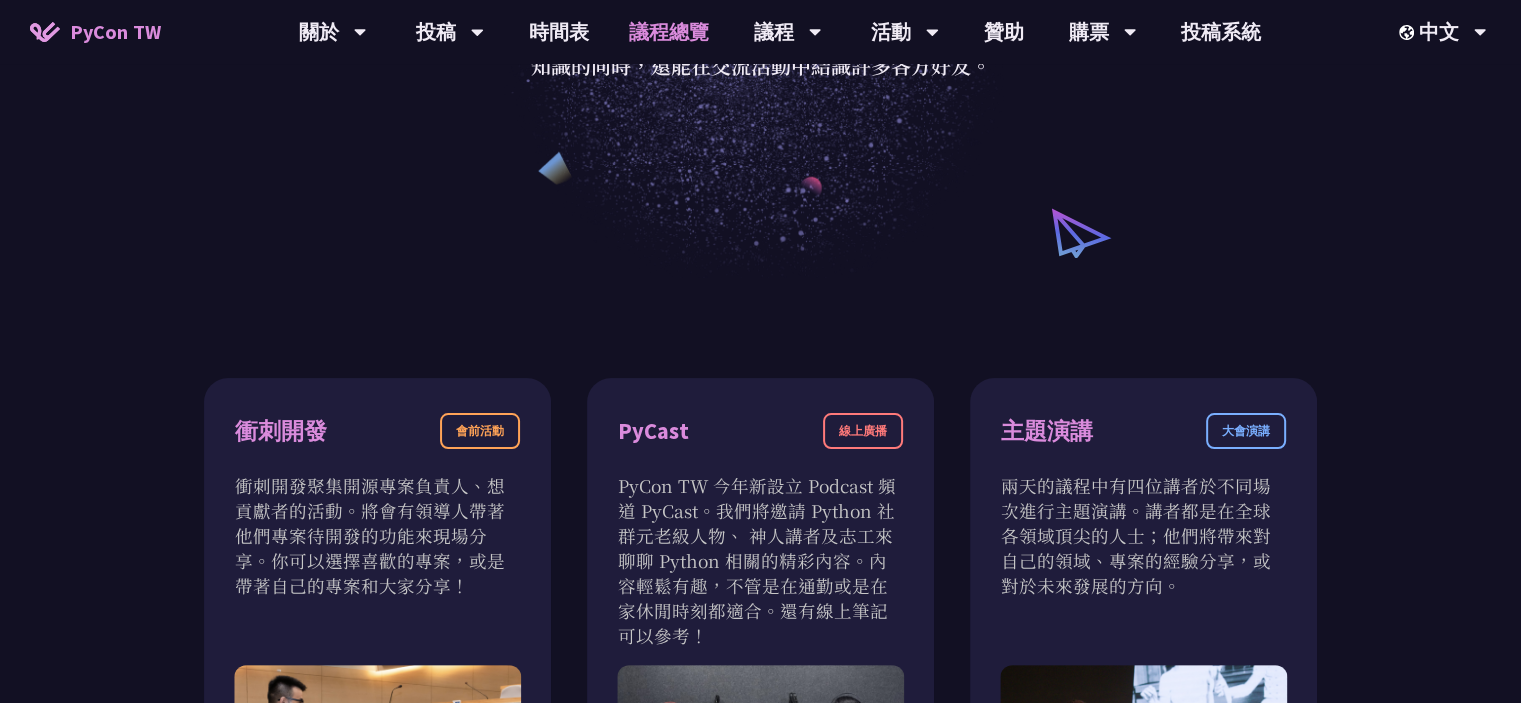 scroll, scrollTop: 0, scrollLeft: 0, axis: both 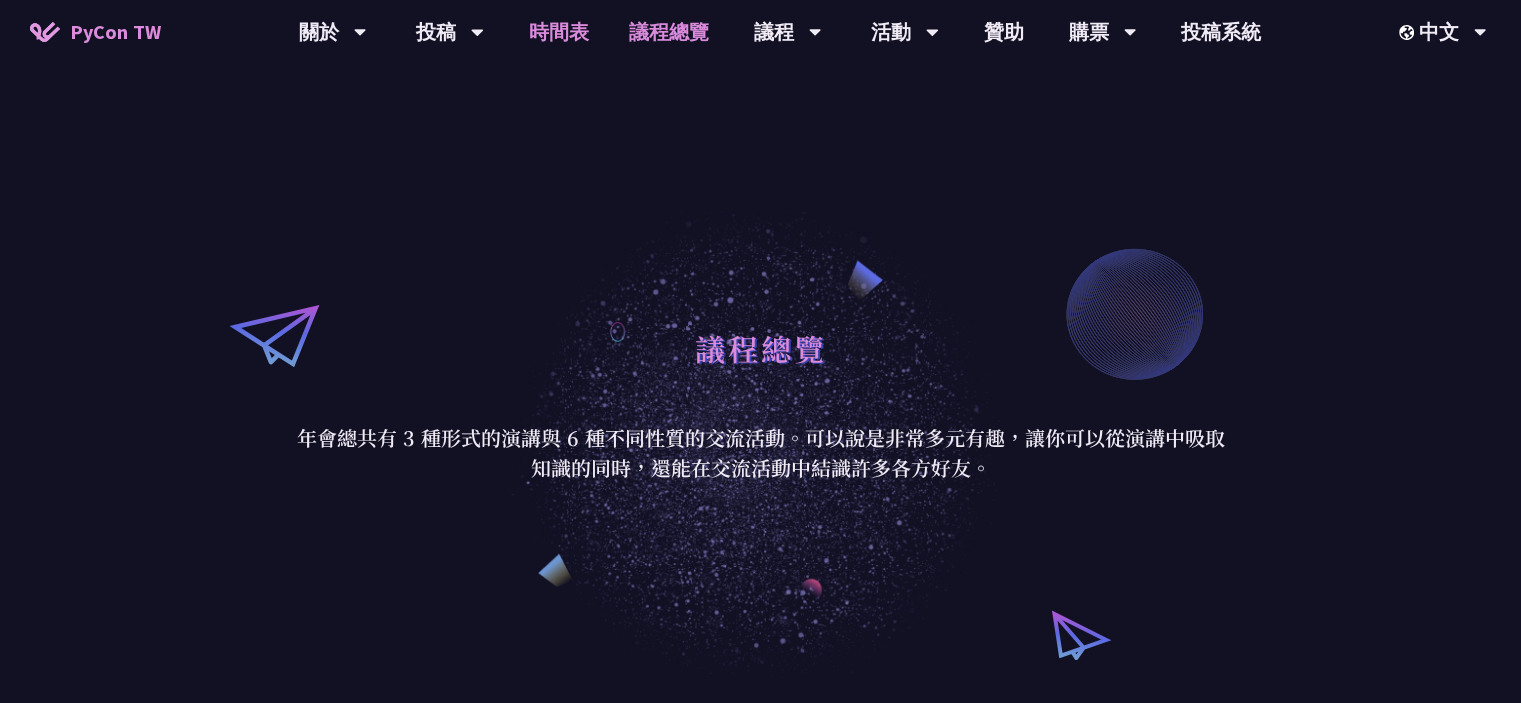 click on "時間表" at bounding box center [559, 32] 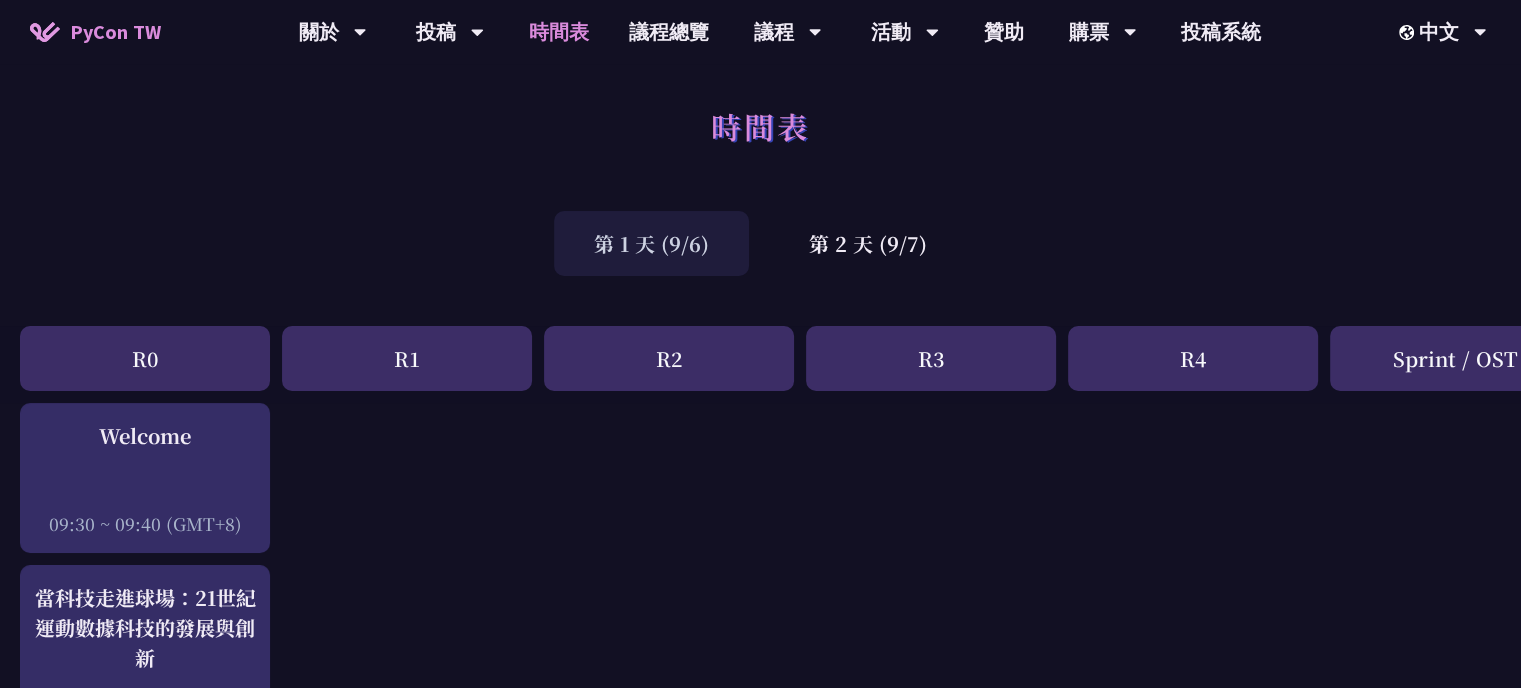 scroll, scrollTop: 0, scrollLeft: 0, axis: both 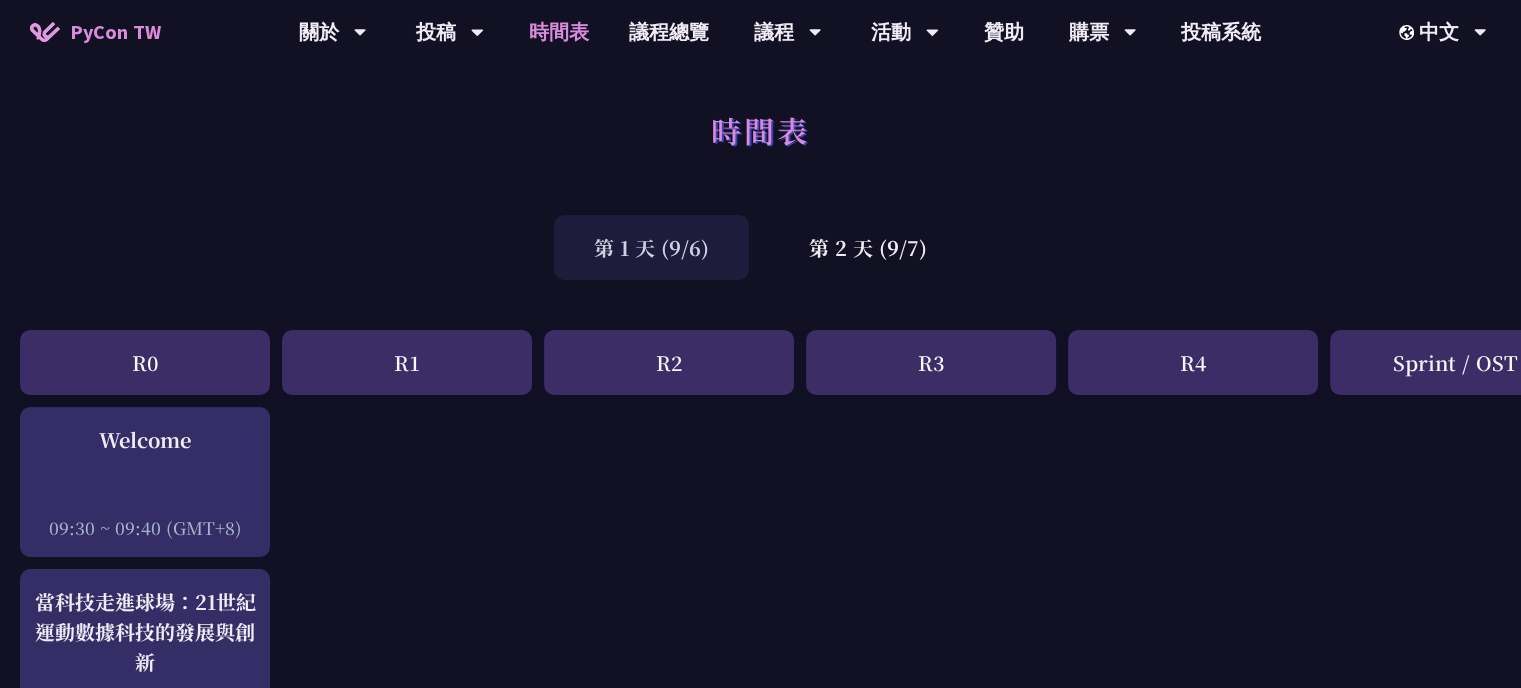 click on "第 1 天 (9/6)" at bounding box center (651, 247) 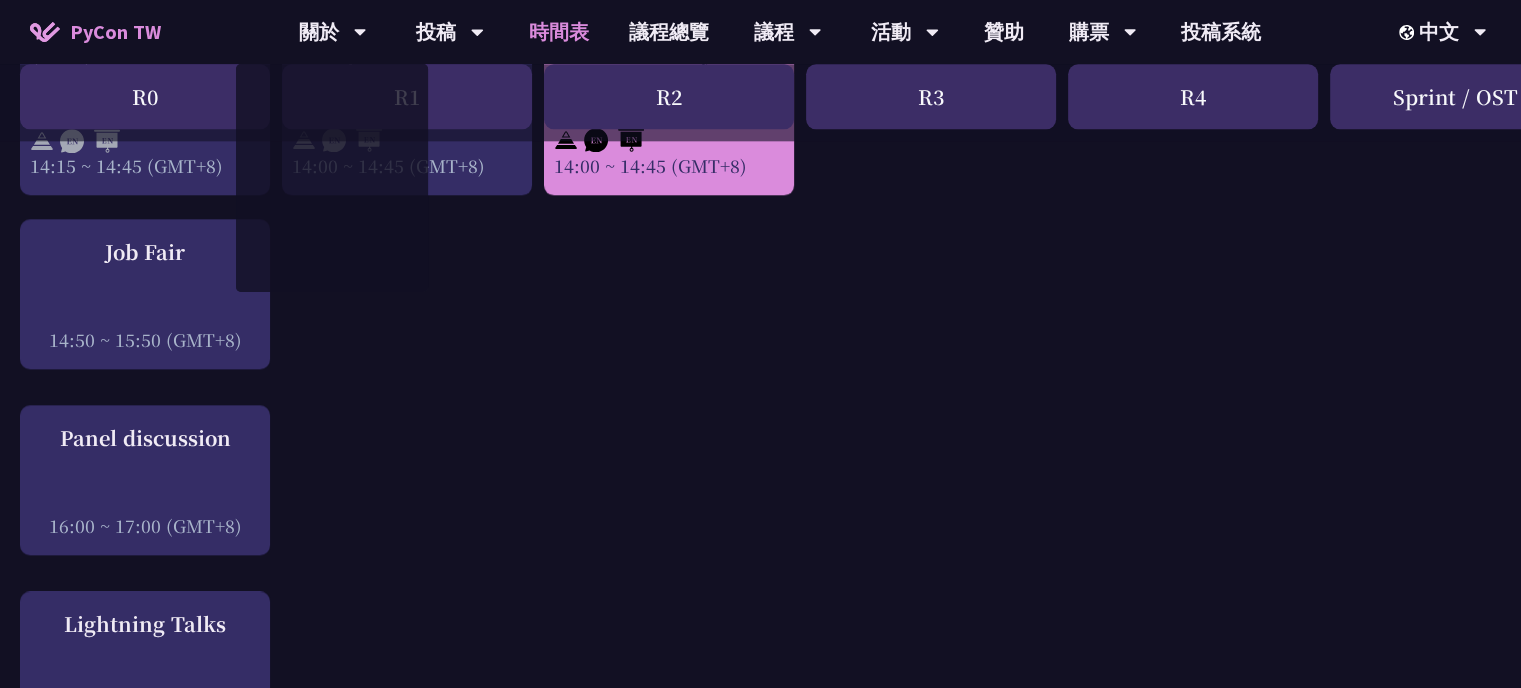 scroll, scrollTop: 1965, scrollLeft: 0, axis: vertical 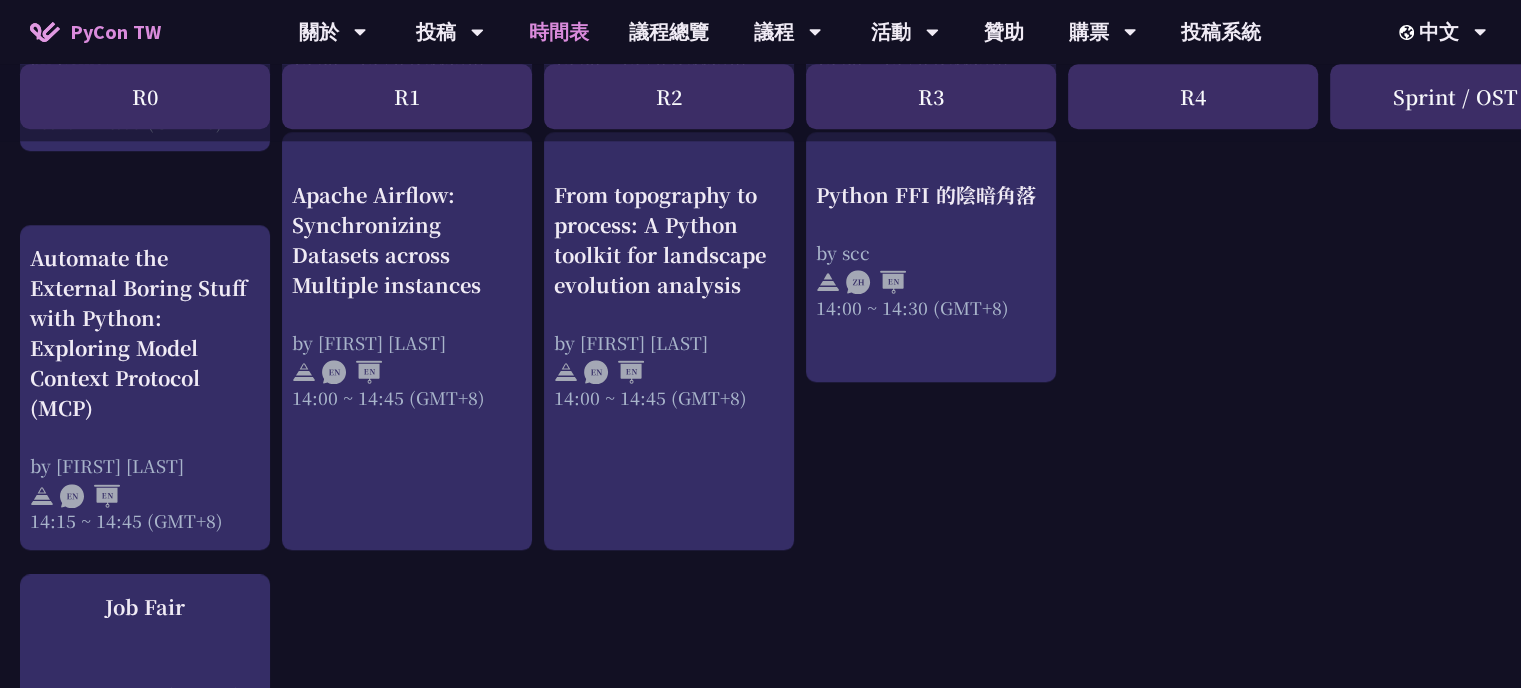 click on "An Introduction to the GIL for Python Beginners: Disabling It in Python 3.13 and Leveraging Concurrency
by [FIRST] [LAST]
10:50 ~ 11:20 (GMT+8)
Story About the Python GIL - its existance and the lack there of
by [FIRST] [LAST]
11:30 ~ 12:00 (GMT+8)
AST Black Magic: Run synchronous Python code on asynchronous Pyodide
by [FIRST] [LAST]
13:20 ~ 13:50 (GMT+8)
Python FFI 的陰暗角落
by scc
14:00 ~ 14:30 (GMT+8)
當科技走進球場：21世紀運動數據科技的發展與創新
by [LAST]
09:40 ~ 10:40 (GMT+8)
Welcome
09:30 ~ 09:40 (GMT+8)
Text-Driven Image Cropping with Deep Learning and Genetic Algorithm
by Mazer             by [LAST]" at bounding box center (1062, 6) 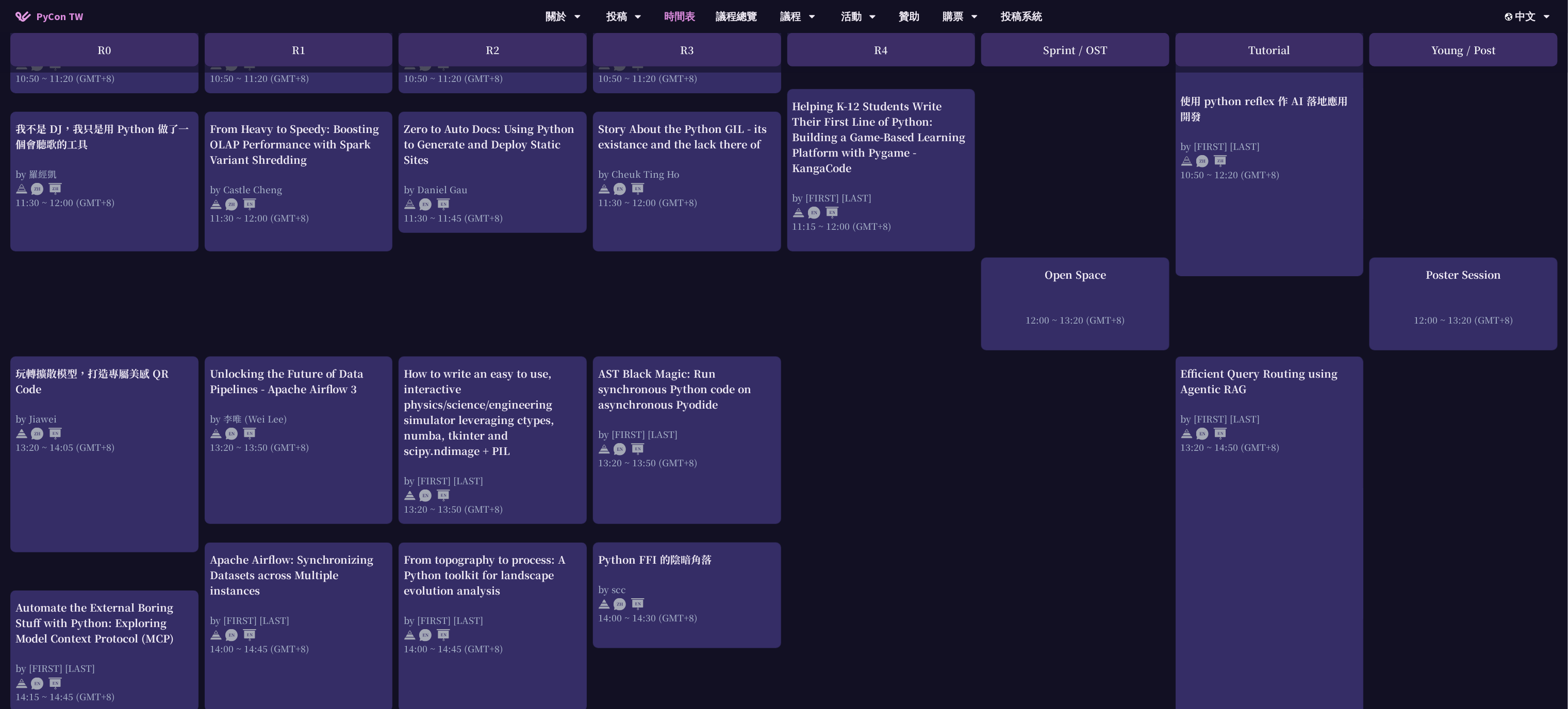 scroll, scrollTop: 618, scrollLeft: 0, axis: vertical 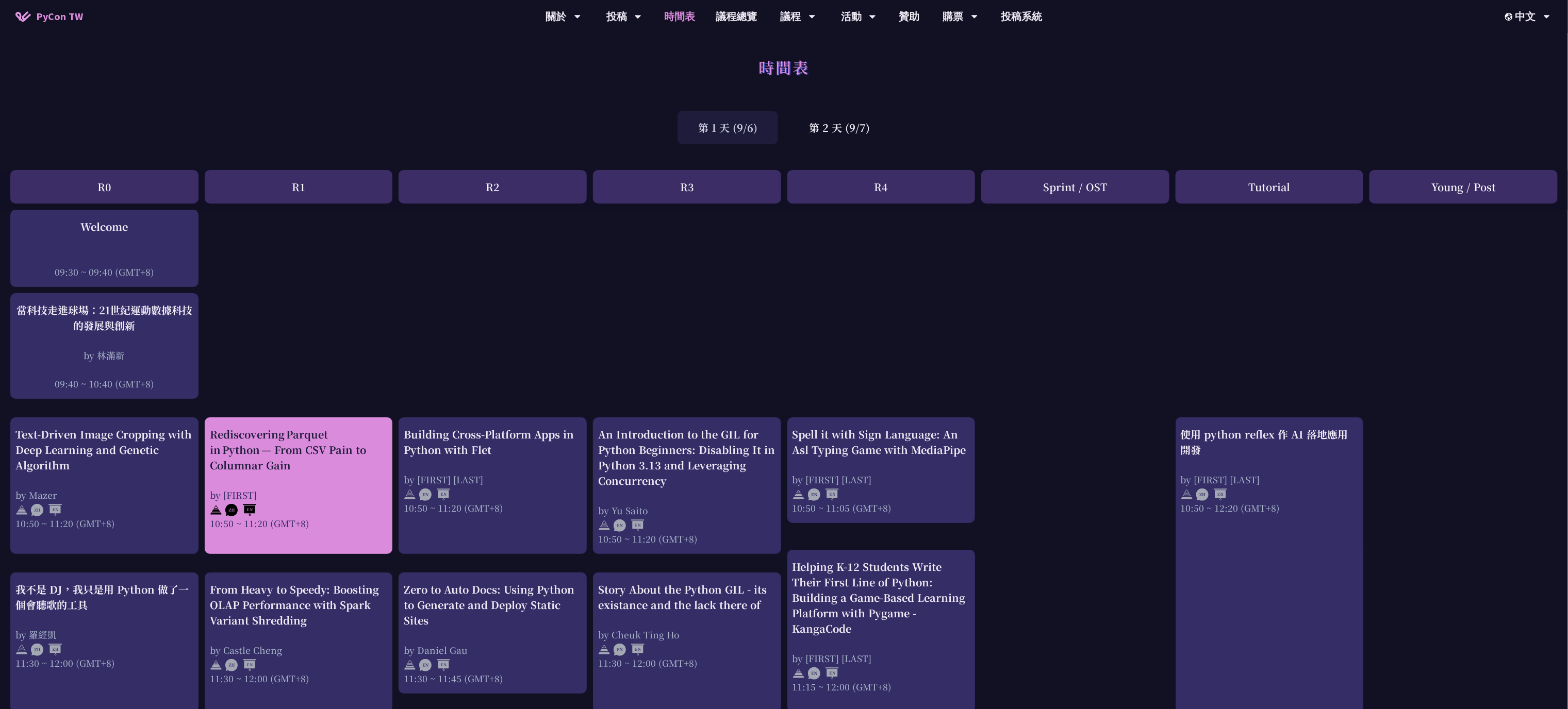 click on "Rediscovering Parquet in Python — From CSV Pain to Columnar Gain
by [FIRST]
[TIME] ~ [TIME] ([TIME])" at bounding box center [299, 478] 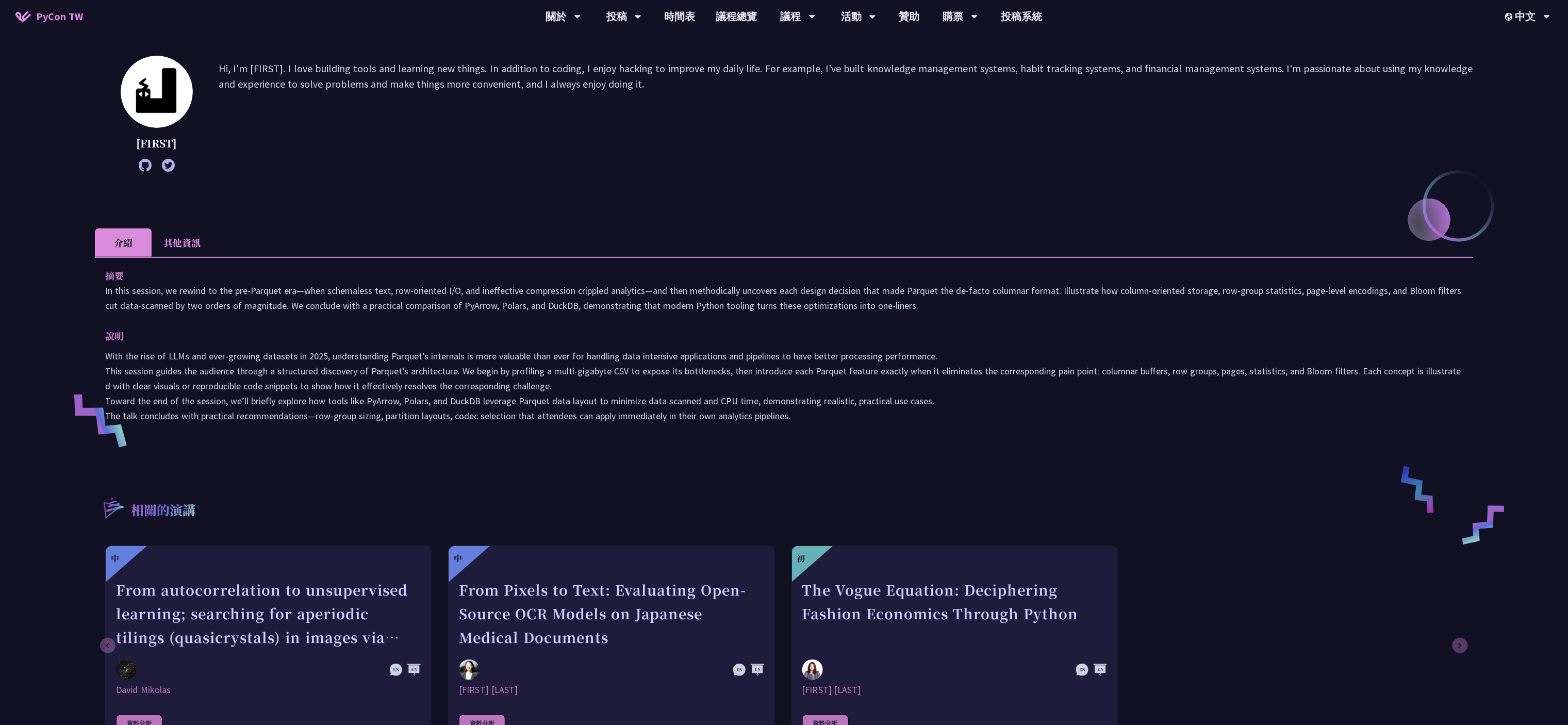 scroll, scrollTop: 0, scrollLeft: 0, axis: both 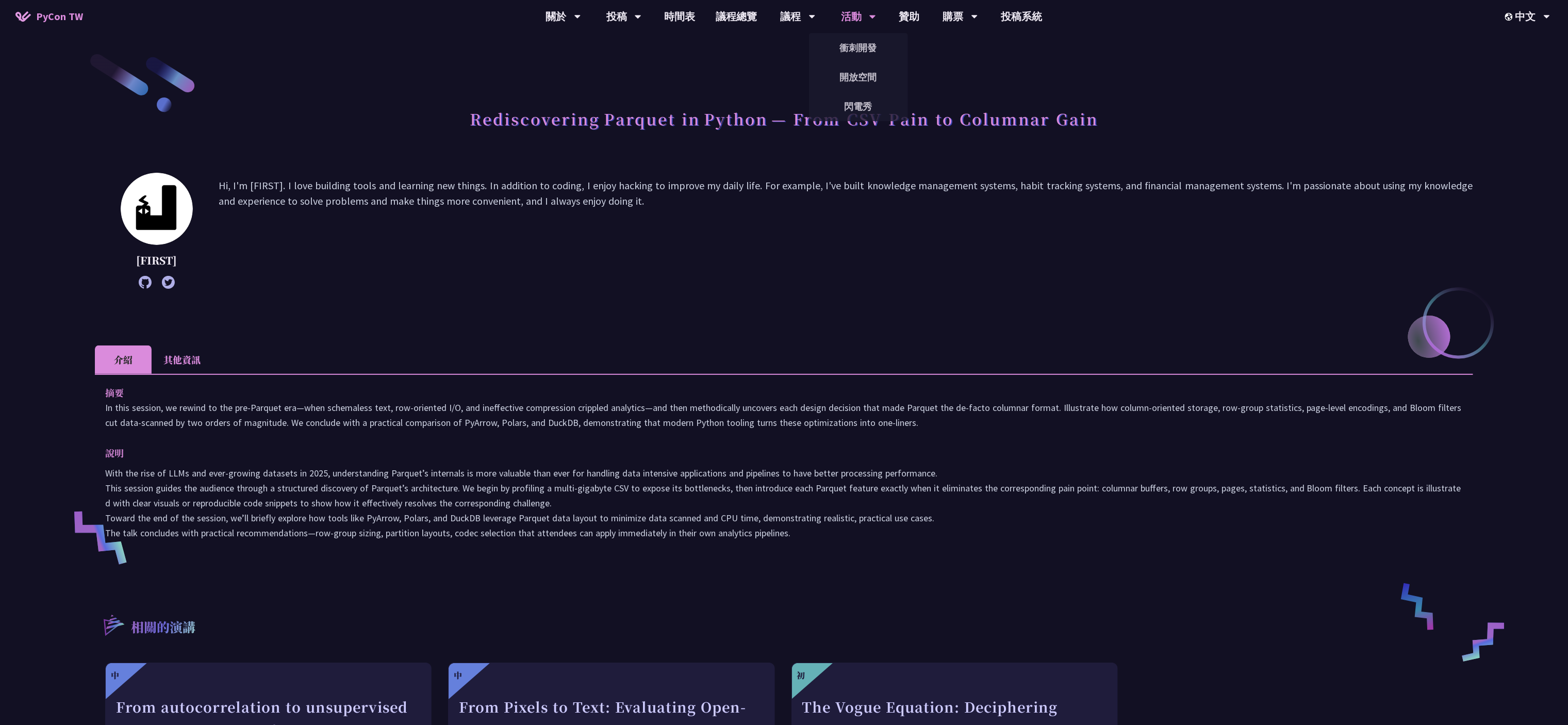 click on "活動" at bounding box center (564, 17) 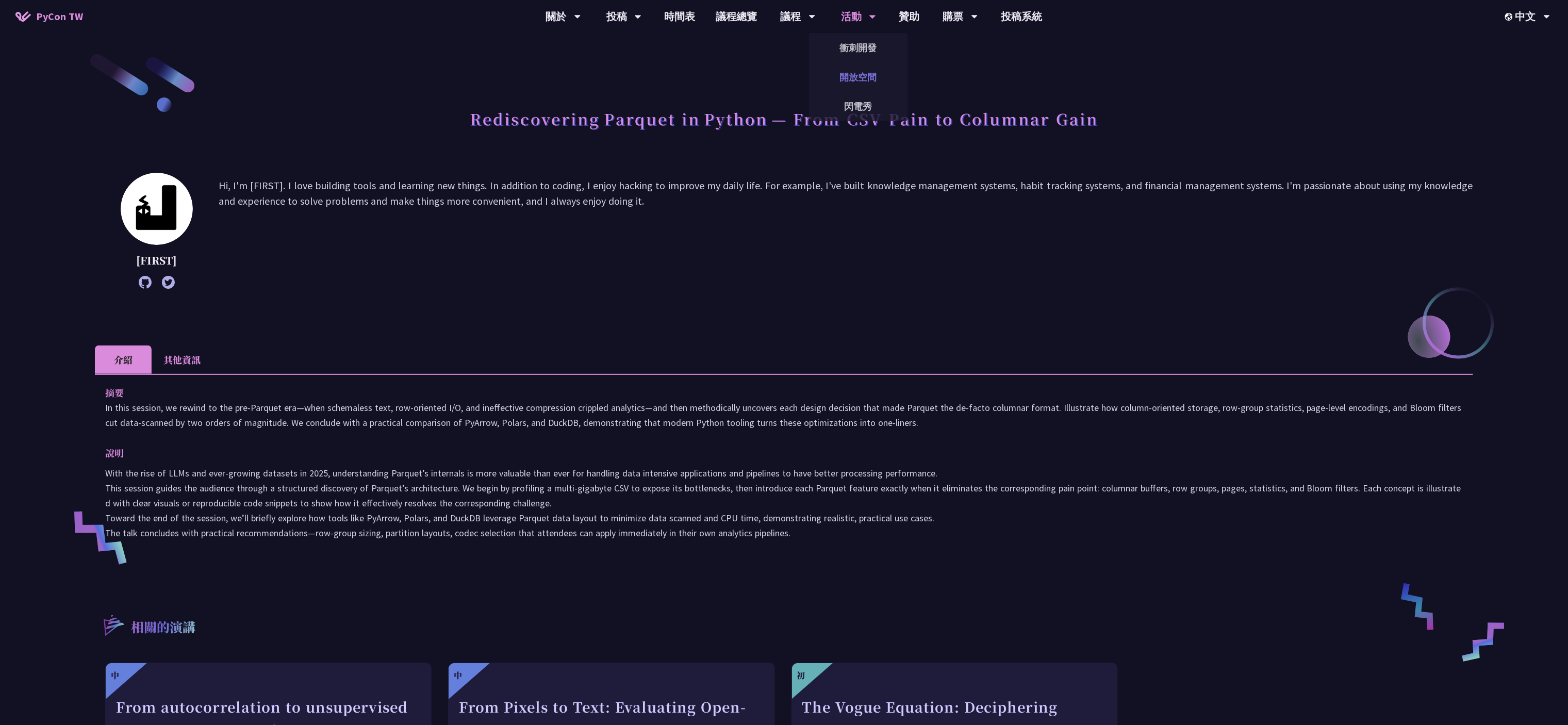 click on "開放空間" at bounding box center [859, 77] 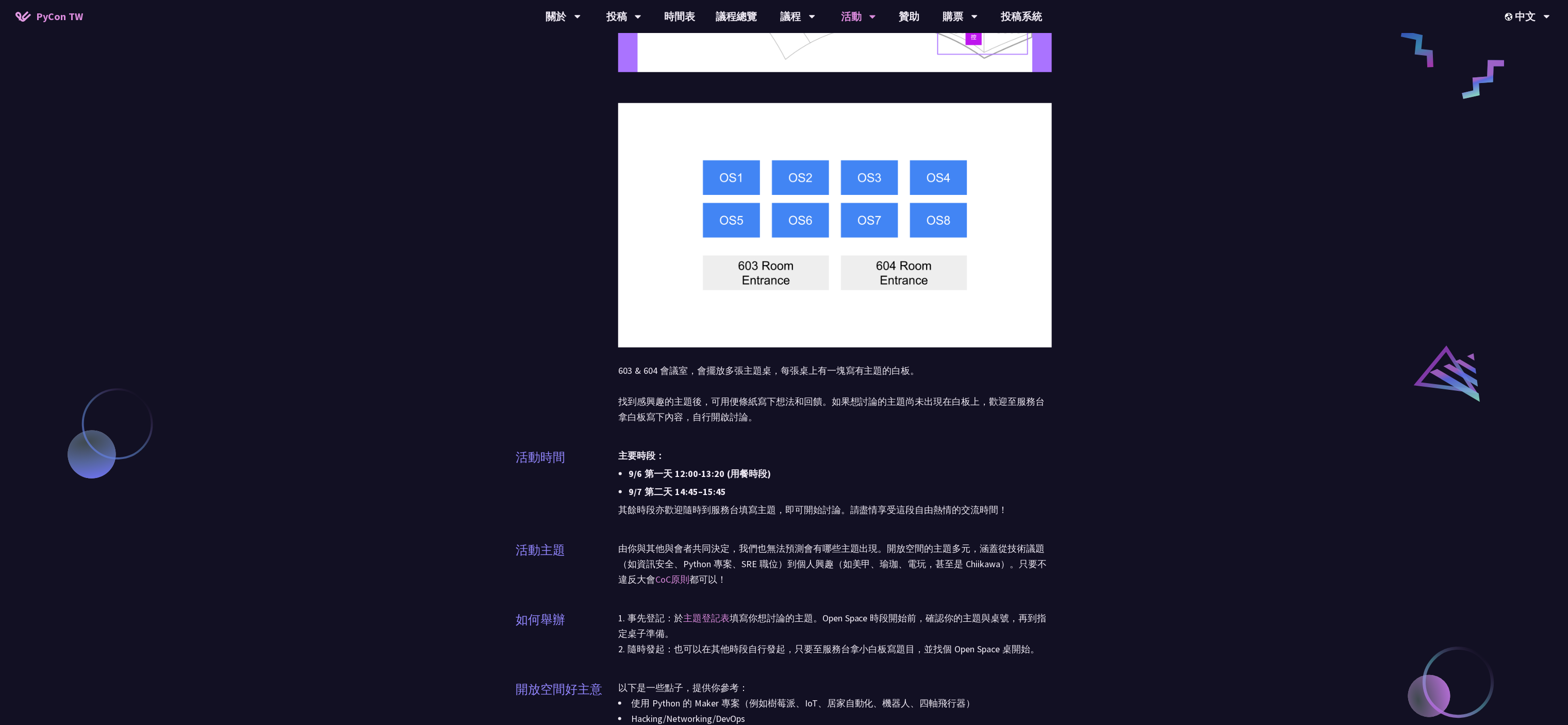 scroll, scrollTop: 0, scrollLeft: 0, axis: both 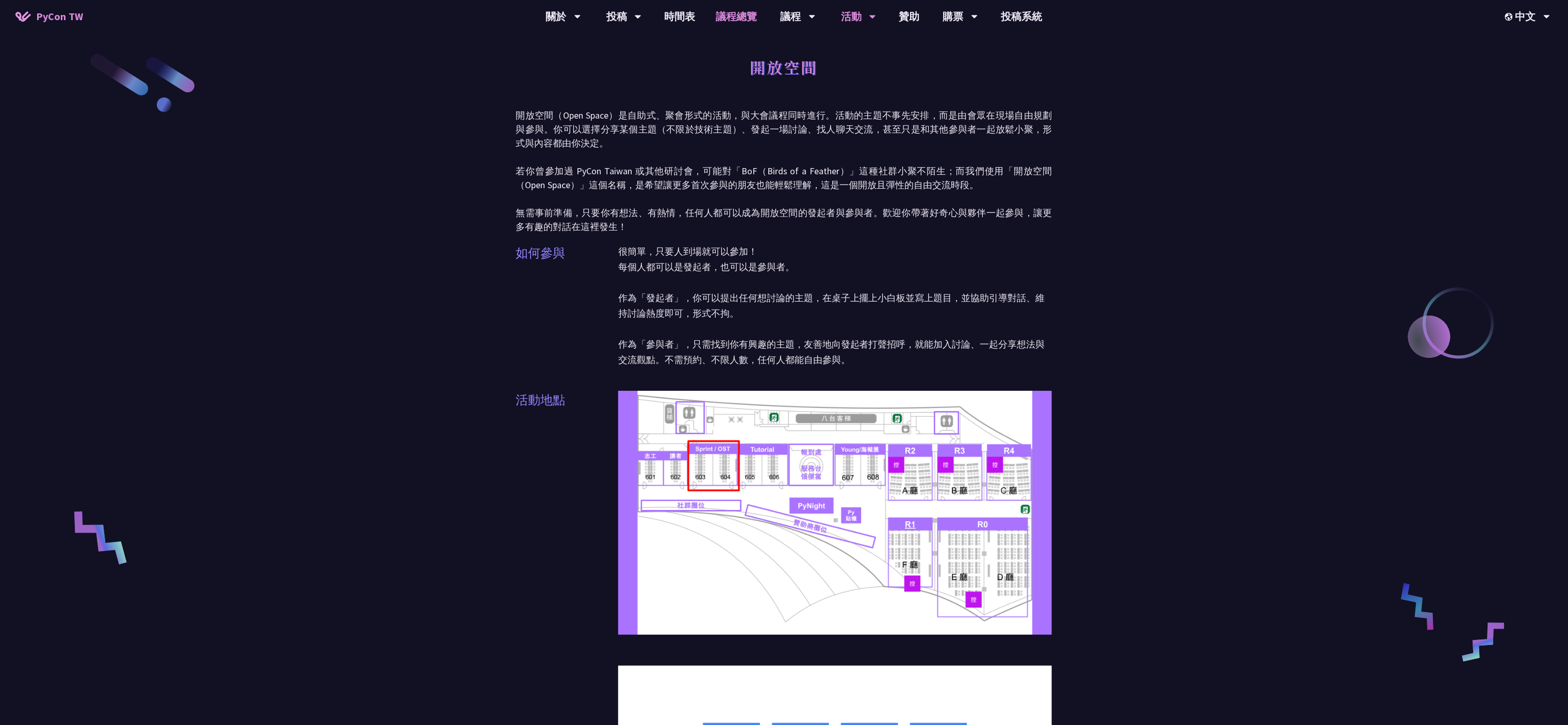 click on "議程總覽" at bounding box center [737, 17] 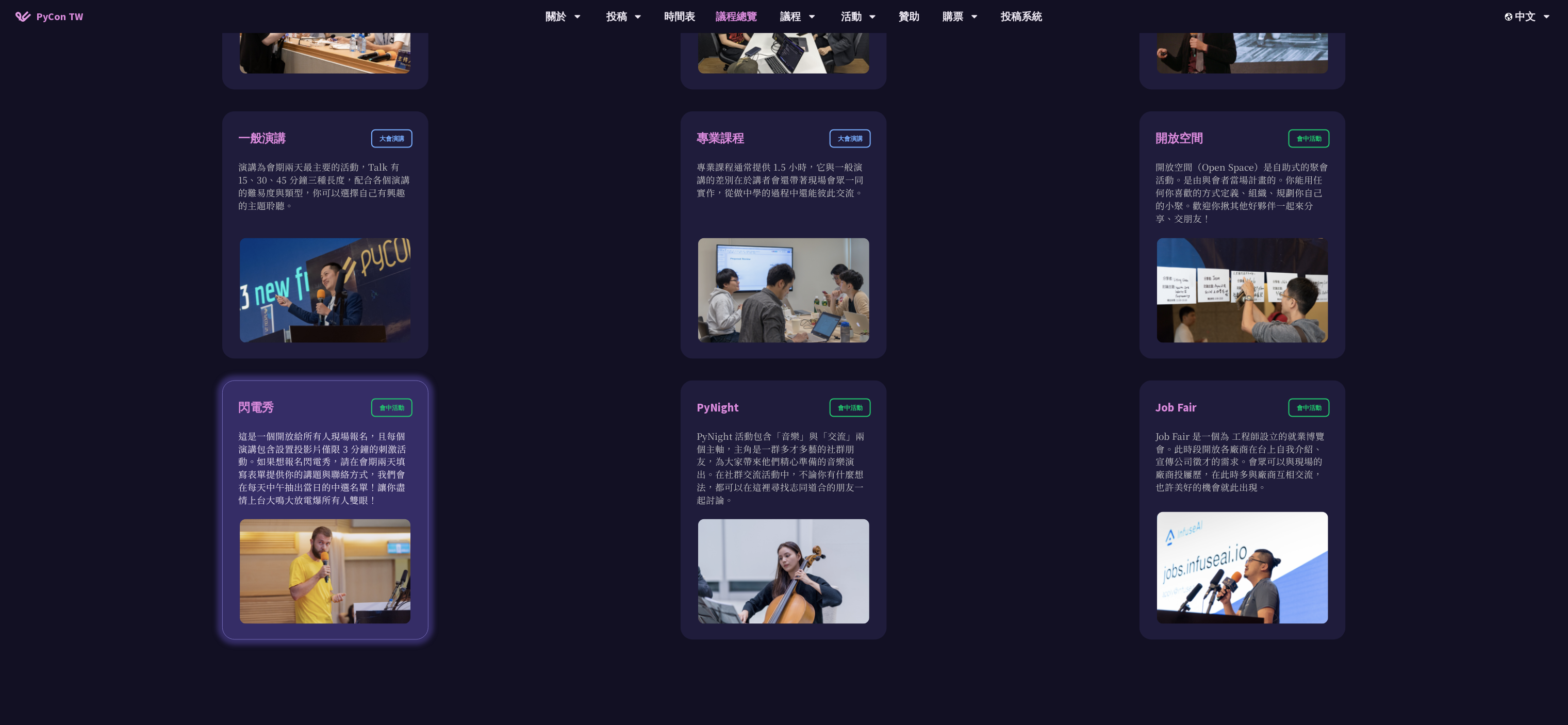 scroll, scrollTop: 619, scrollLeft: 0, axis: vertical 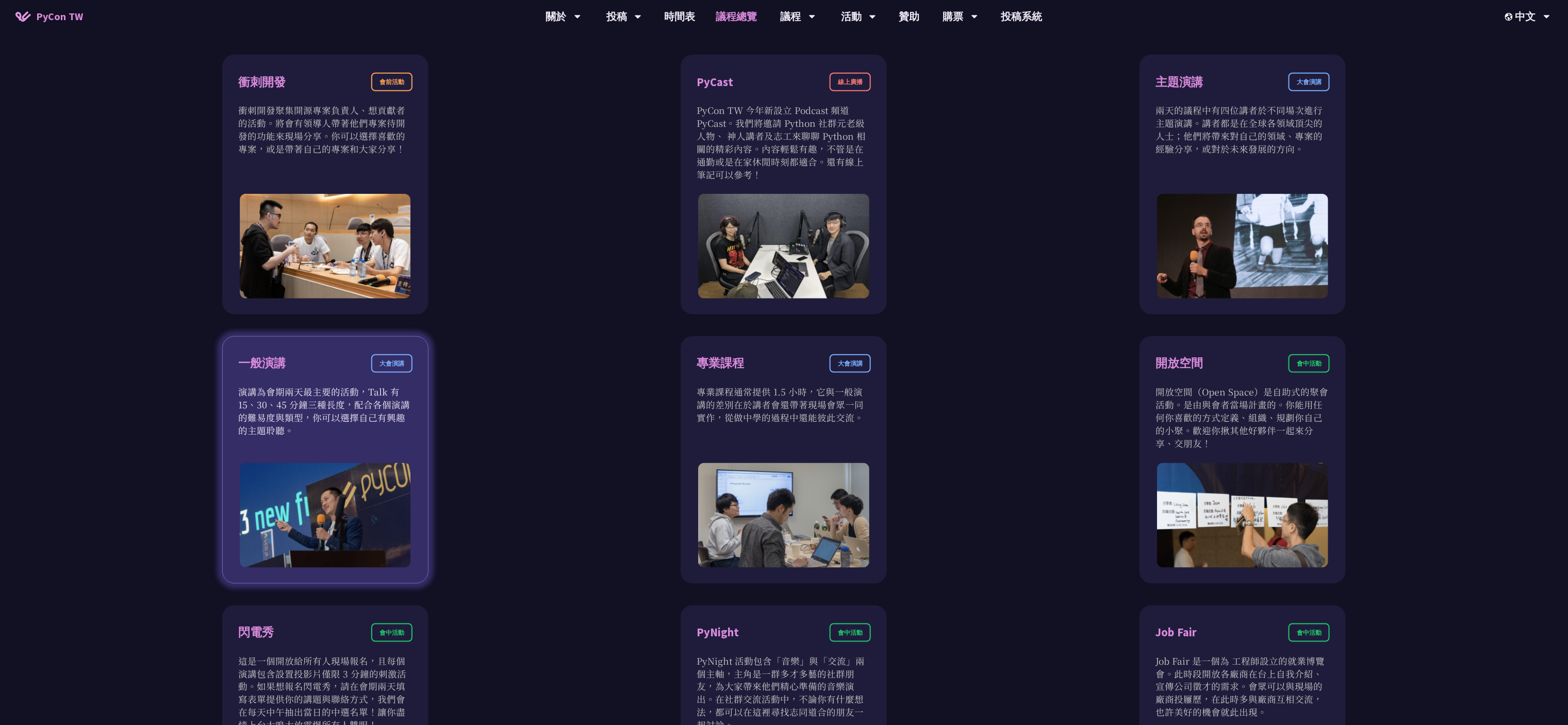 drag, startPoint x: 309, startPoint y: 386, endPoint x: 301, endPoint y: 386, distance: 8 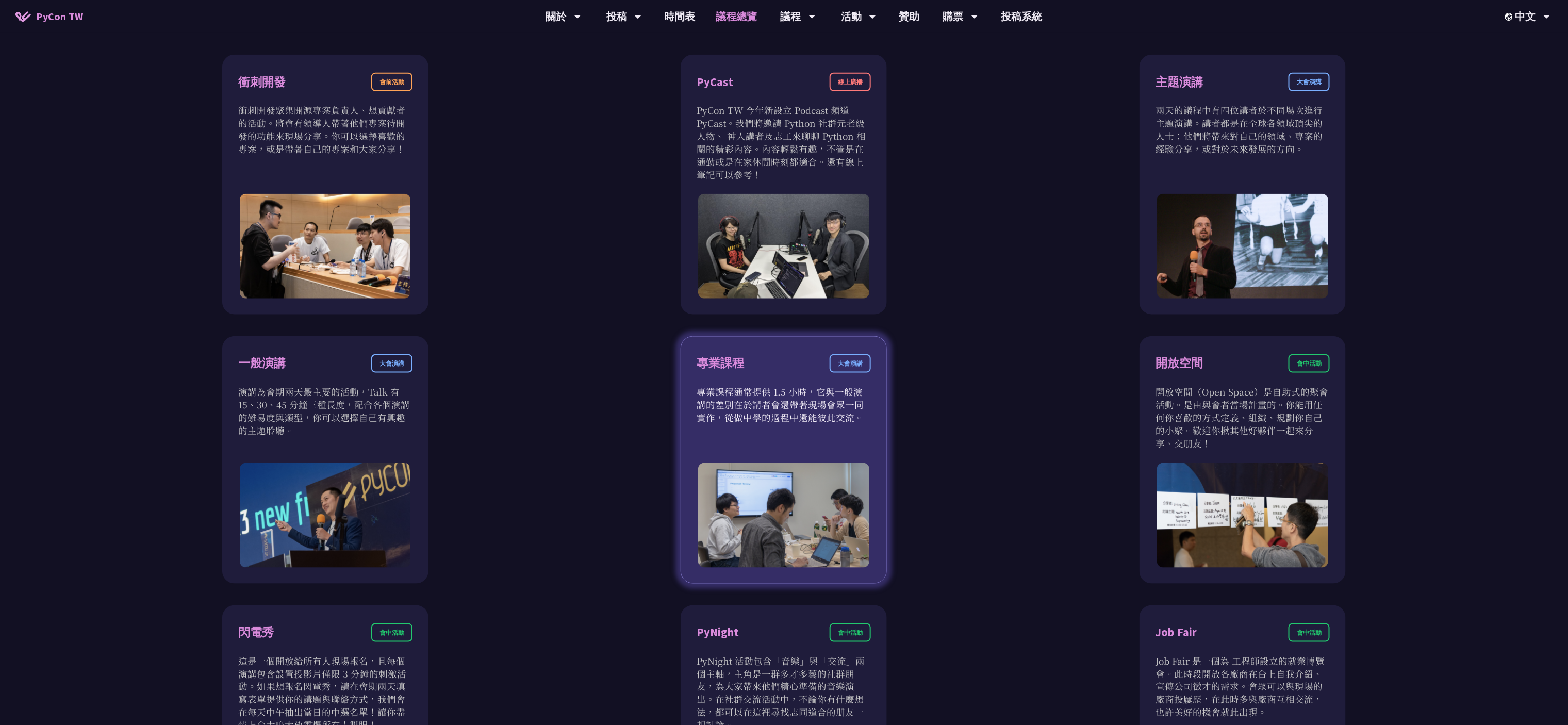 click on "專業課程   大會演講
專業課程通常提供 1.5 小時，它與一般演講的差別在於講者會還帶著現場會眾一同實作，從做中學的過程中還能彼此交流。" at bounding box center [784, 460] 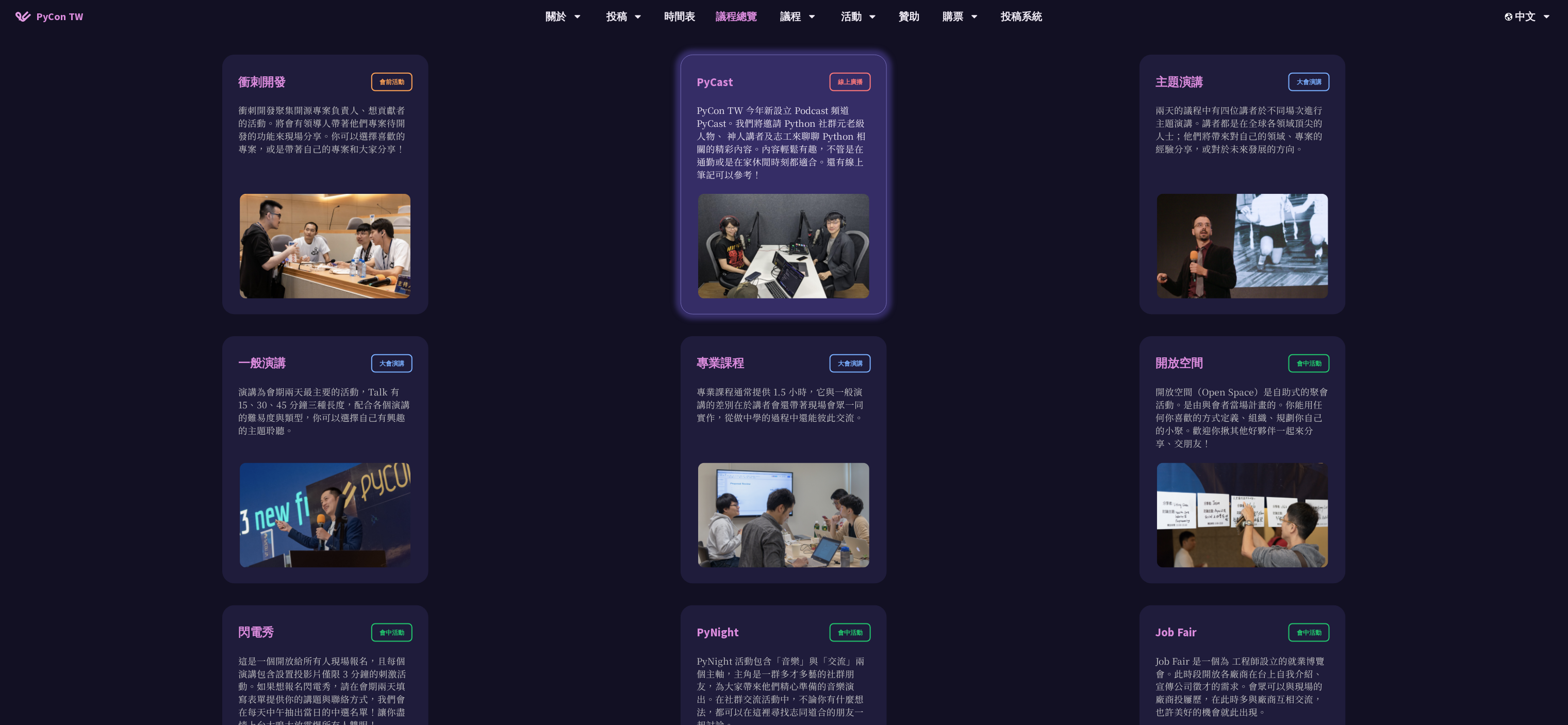 click on "PyCon TW 今年新設立 Podcast 頻道 PyCast。我們將邀請 Python 社群元老級人物、 神人講者及志工來聊聊 Python 相關的精彩內容。內容輕鬆有趣，不管是在通勤或是在家休閒時刻都適合。還有線上筆記可以參考！" at bounding box center [784, 142] 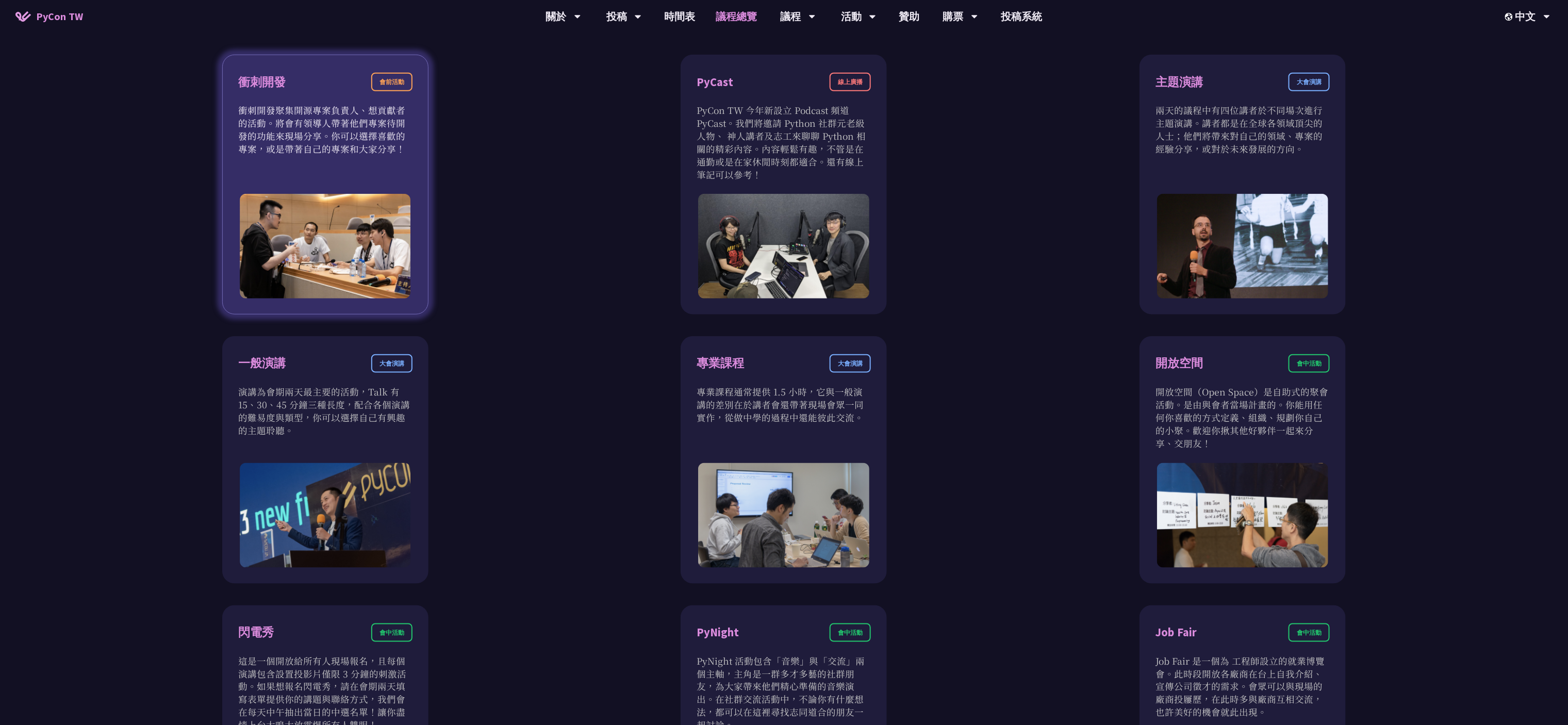 click on "衝刺開發   會前活動" at bounding box center [325, 88] 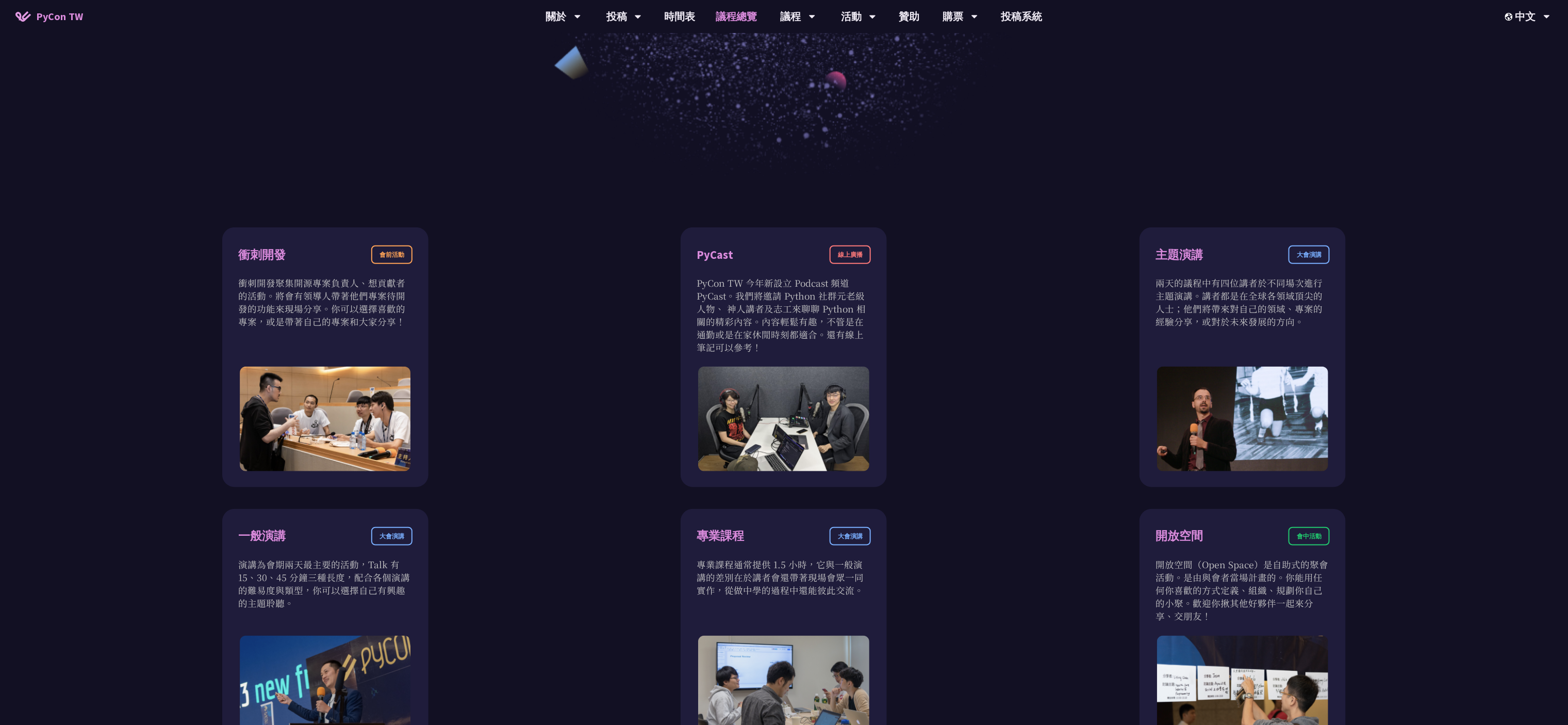 scroll, scrollTop: 413, scrollLeft: 0, axis: vertical 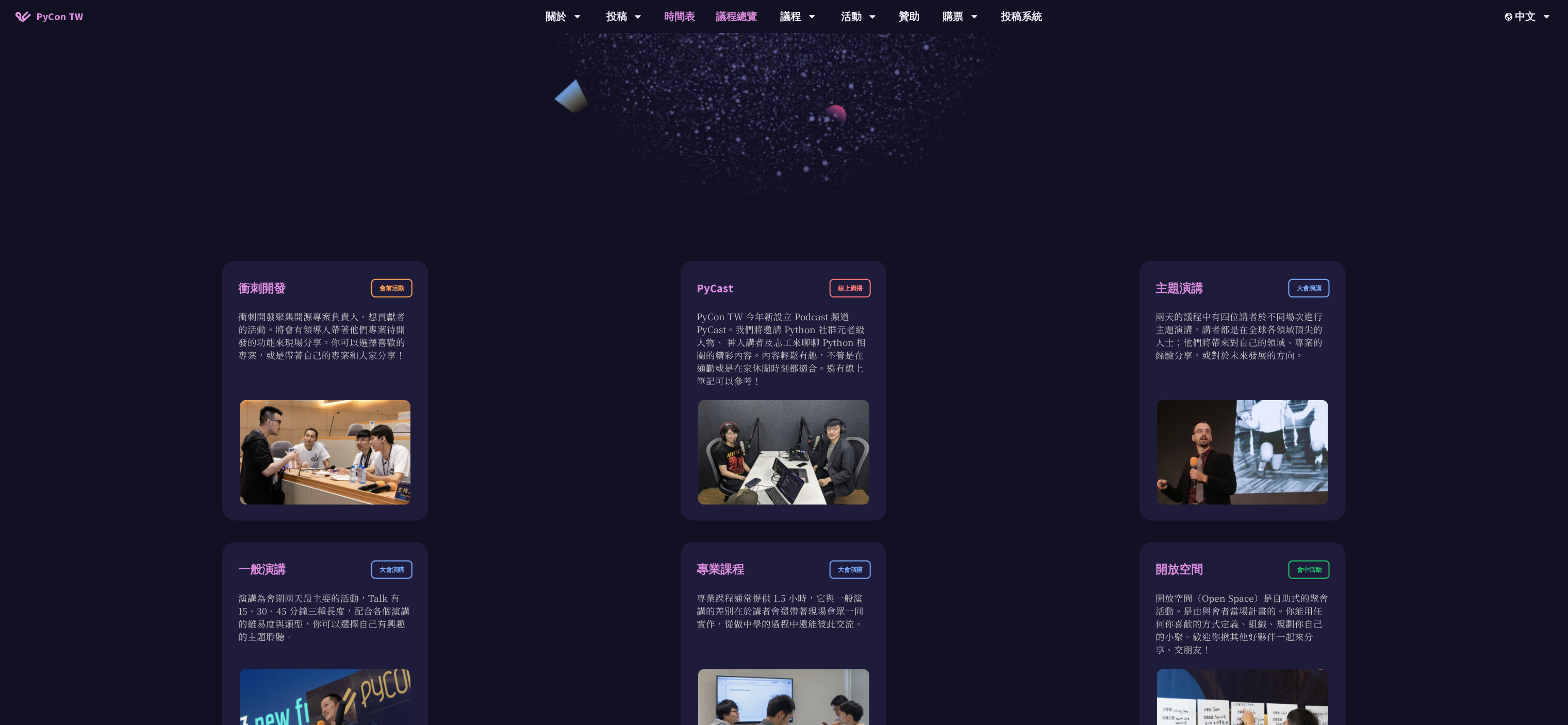 click on "時間表" at bounding box center [680, 17] 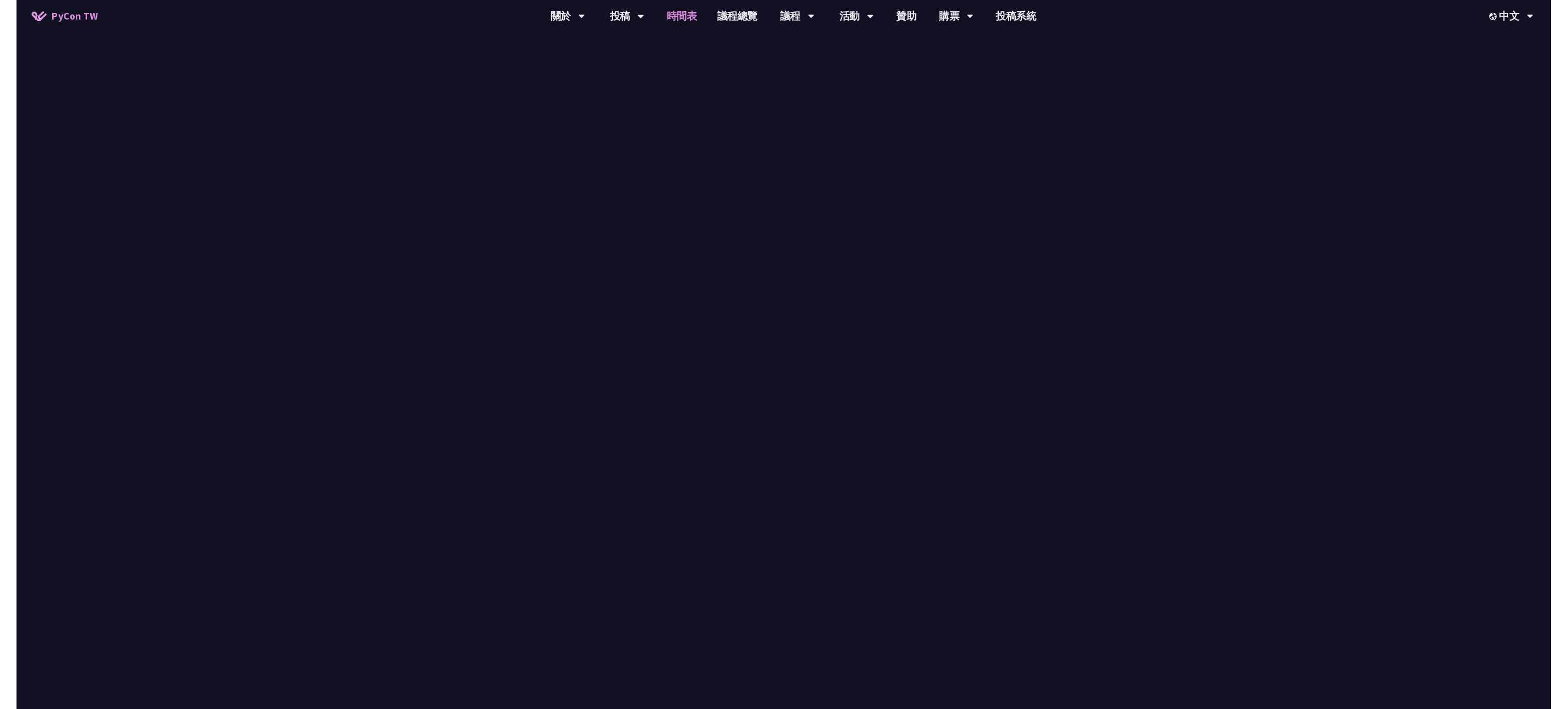 scroll, scrollTop: 0, scrollLeft: 0, axis: both 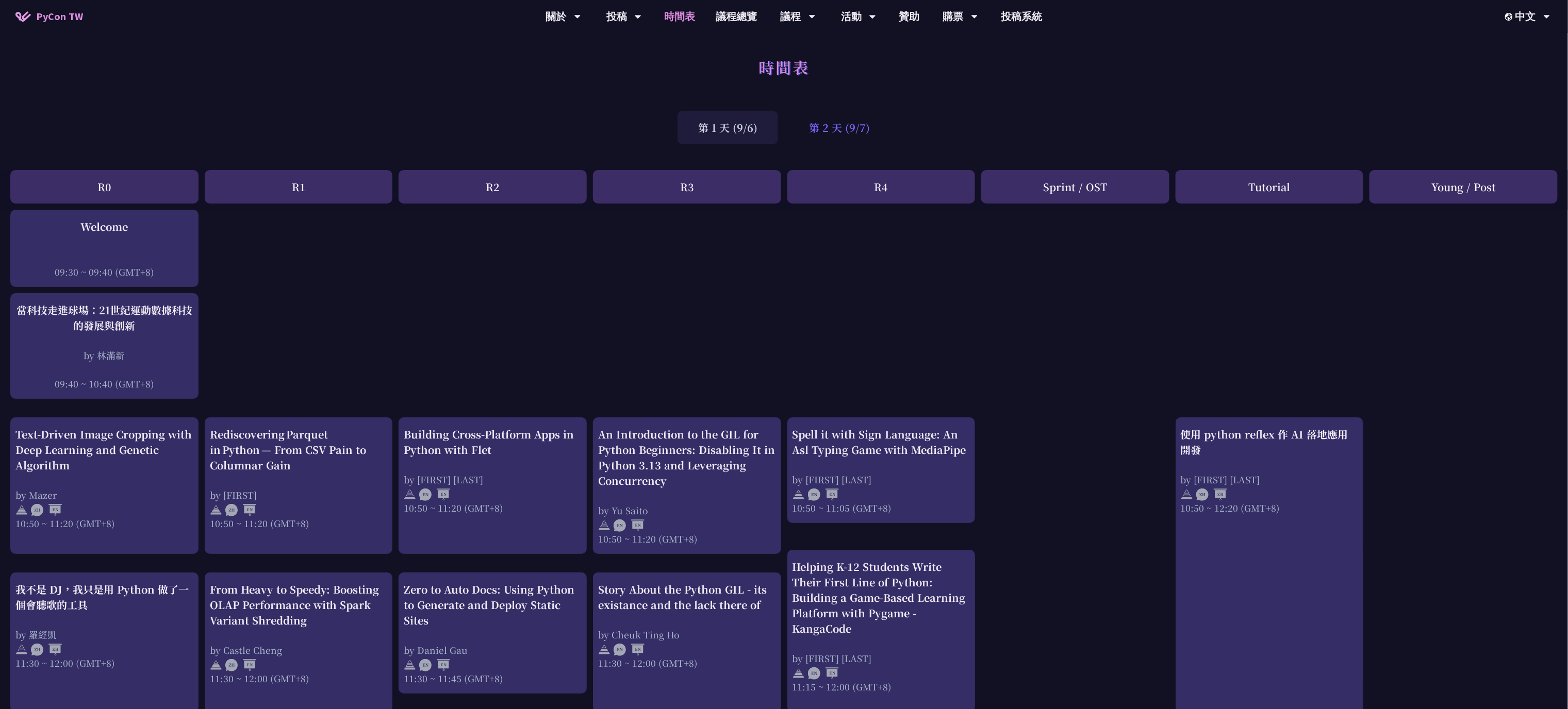 click on "第 2 天 (9/7)" at bounding box center (839, 127) 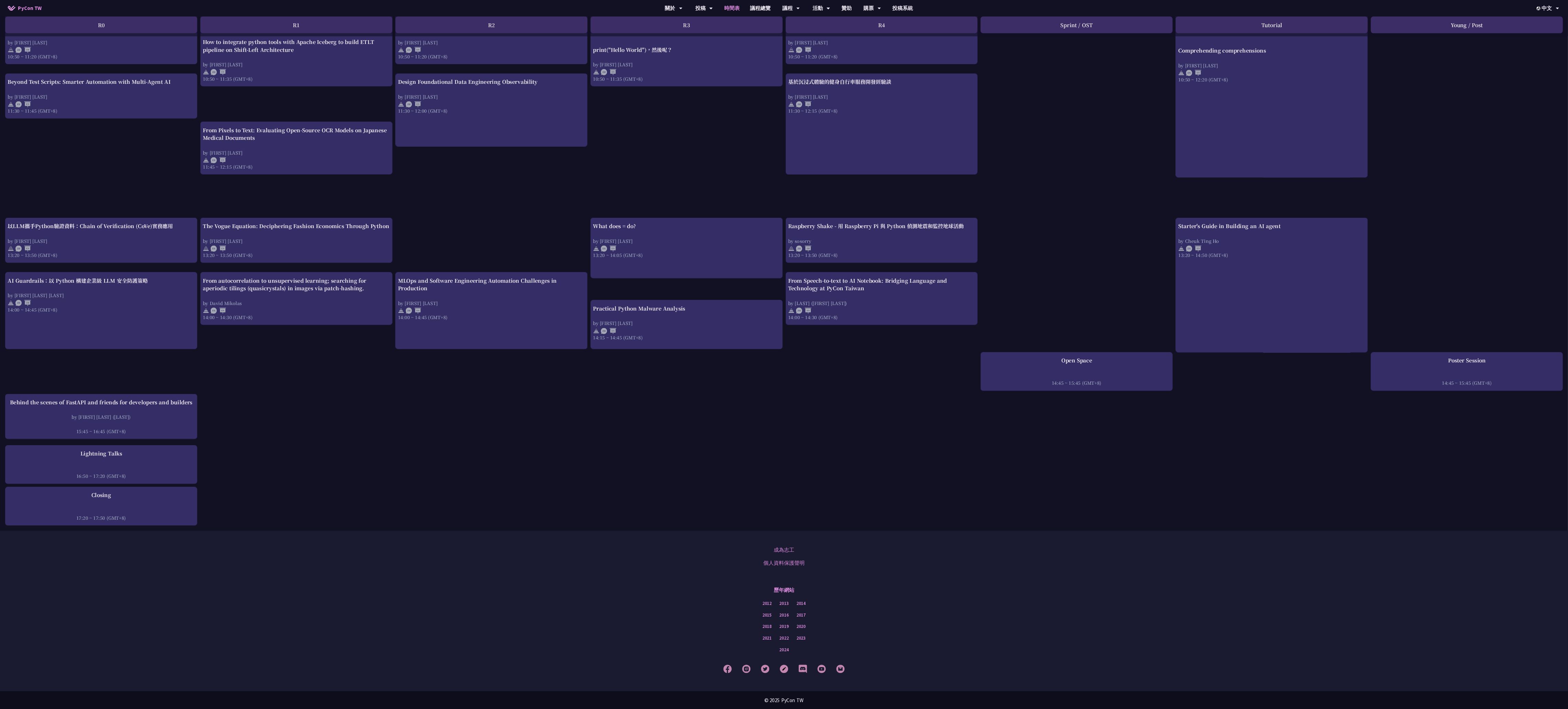scroll, scrollTop: 253, scrollLeft: 0, axis: vertical 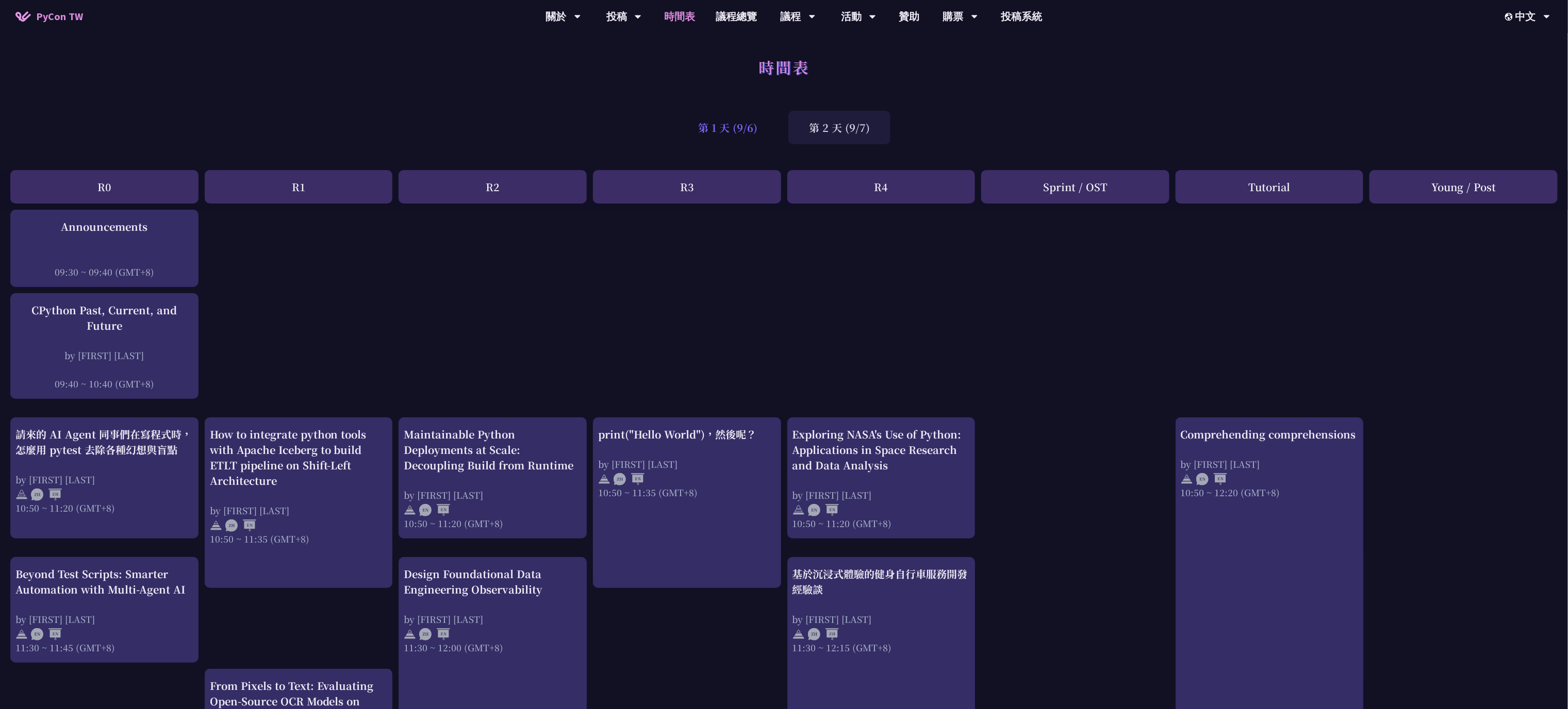 click on "第 1 天 (9/6)" at bounding box center [728, 127] 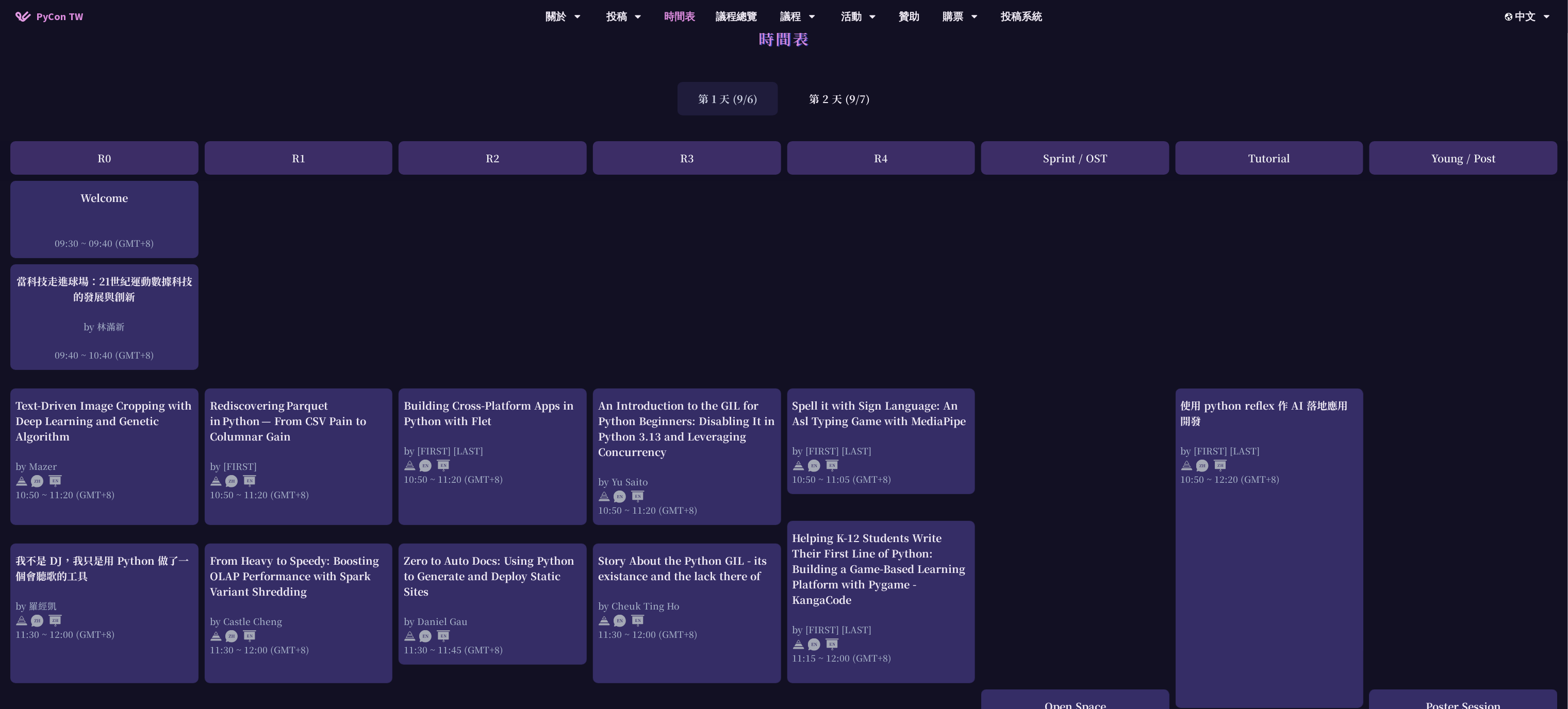 scroll, scrollTop: 0, scrollLeft: 0, axis: both 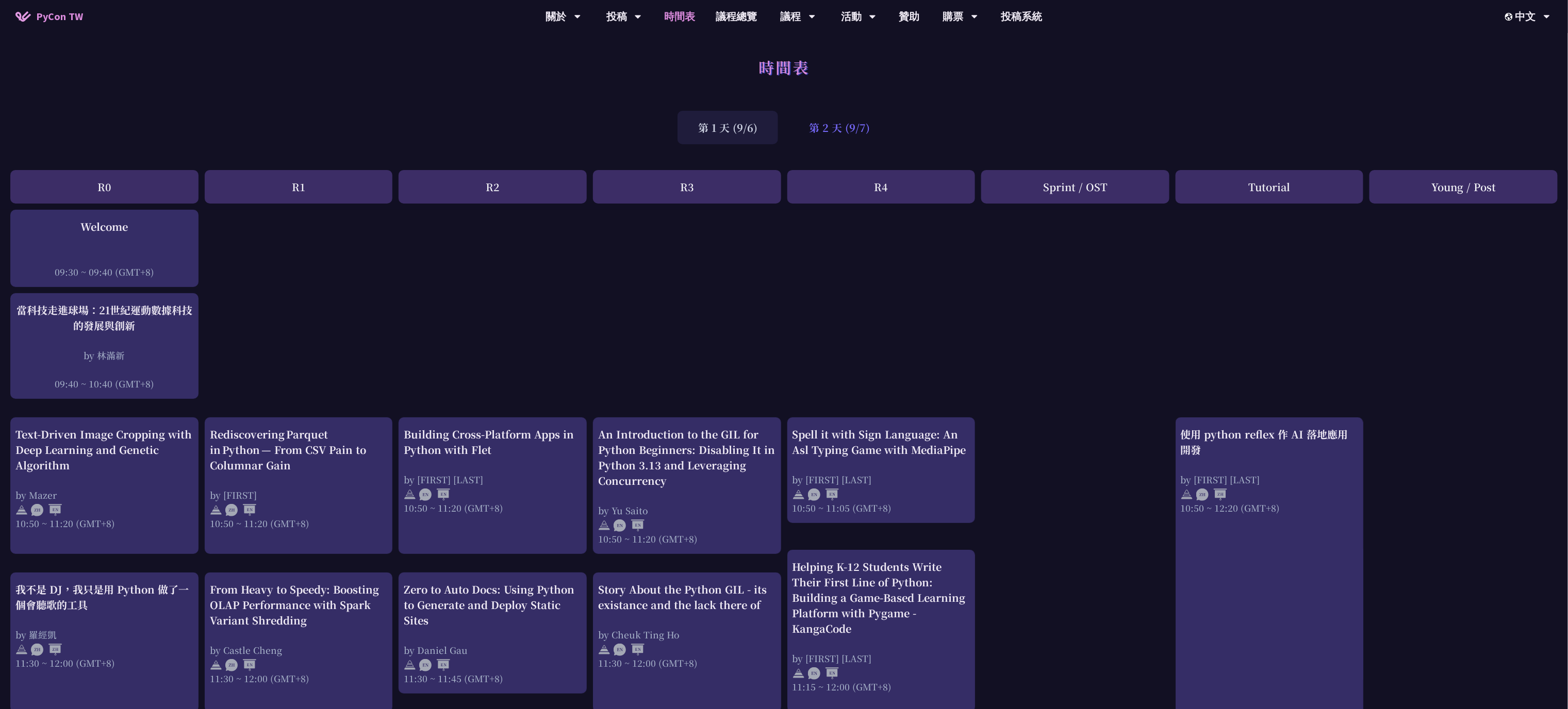 click on "第 2 天 (9/7)" at bounding box center [839, 127] 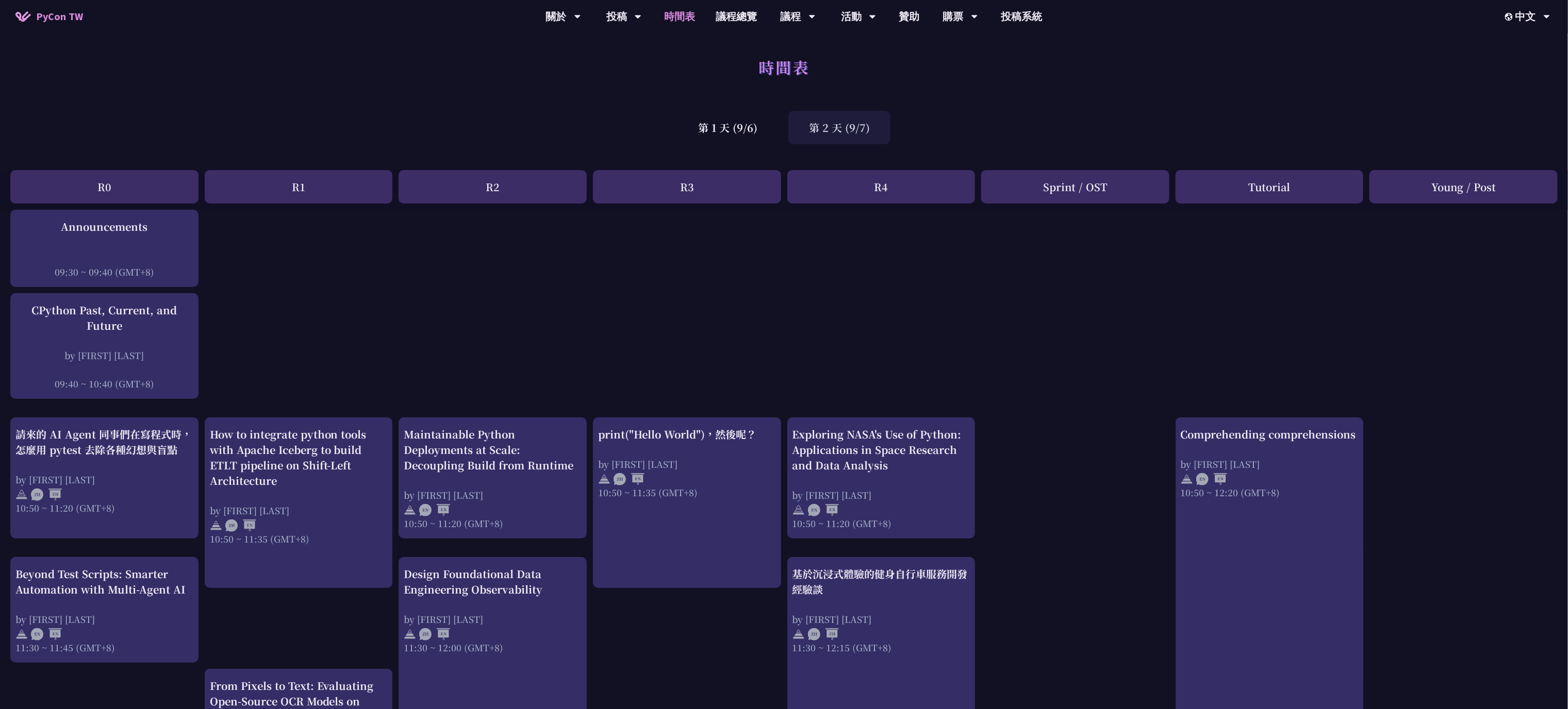scroll, scrollTop: 206, scrollLeft: 0, axis: vertical 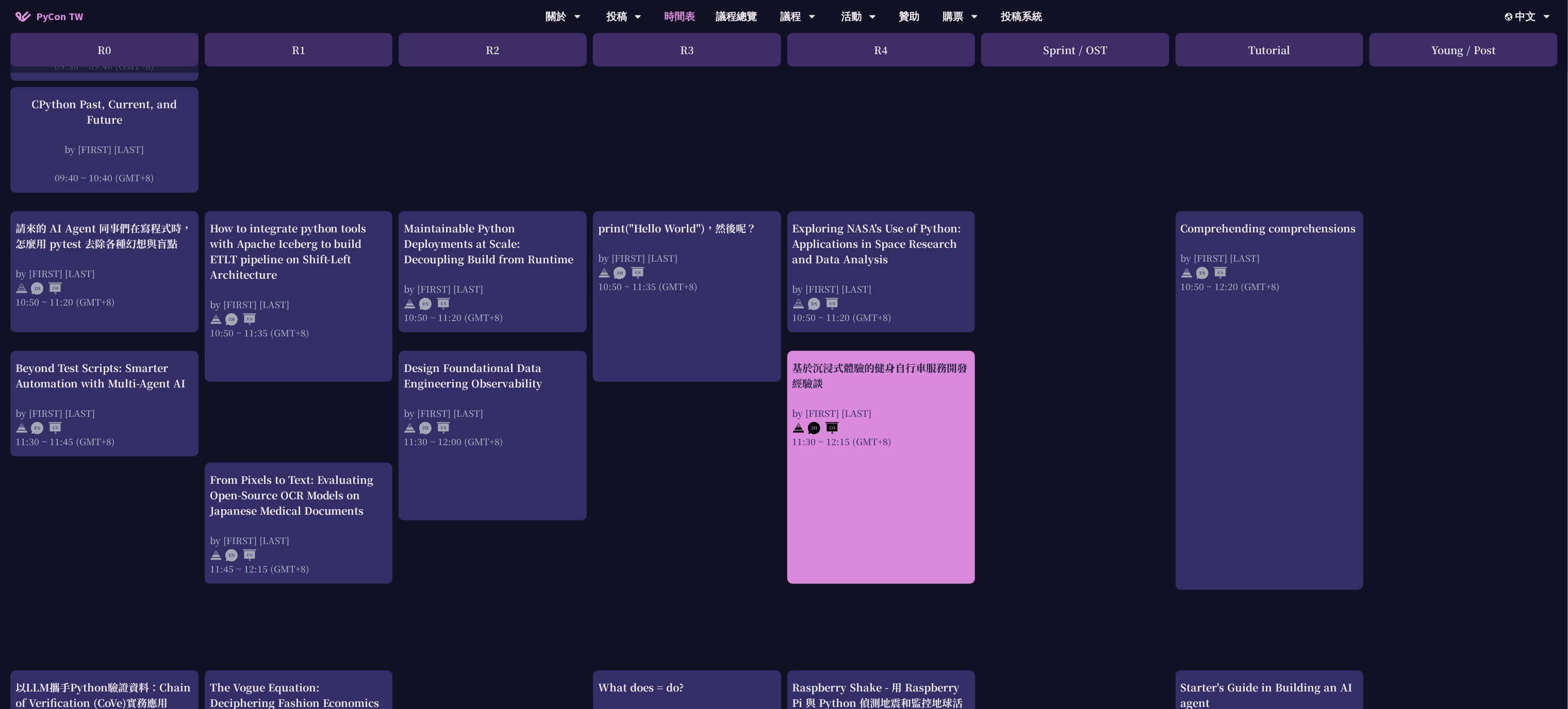 click on "11:30 ~ 12:15 (GMT+8)" at bounding box center [881, 441] 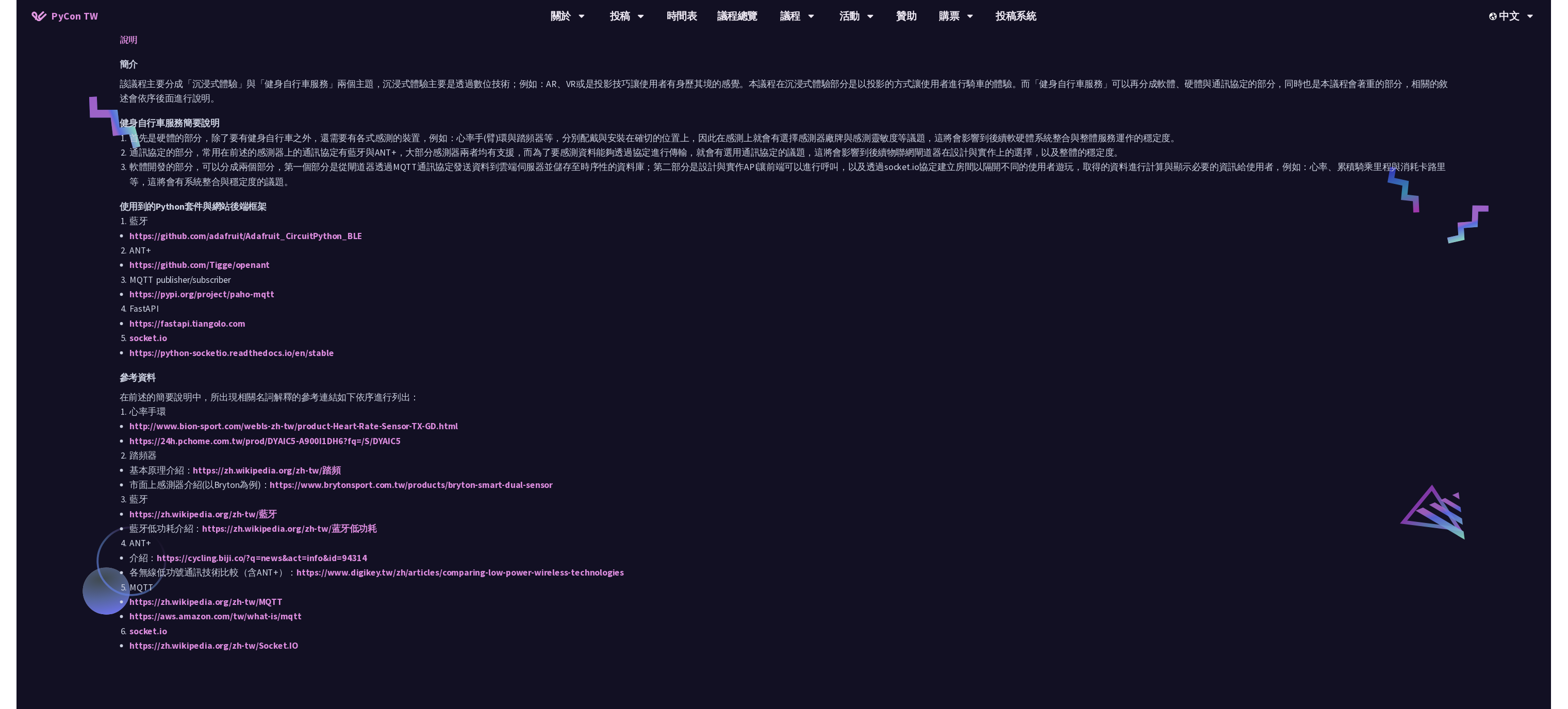 scroll, scrollTop: 206, scrollLeft: 0, axis: vertical 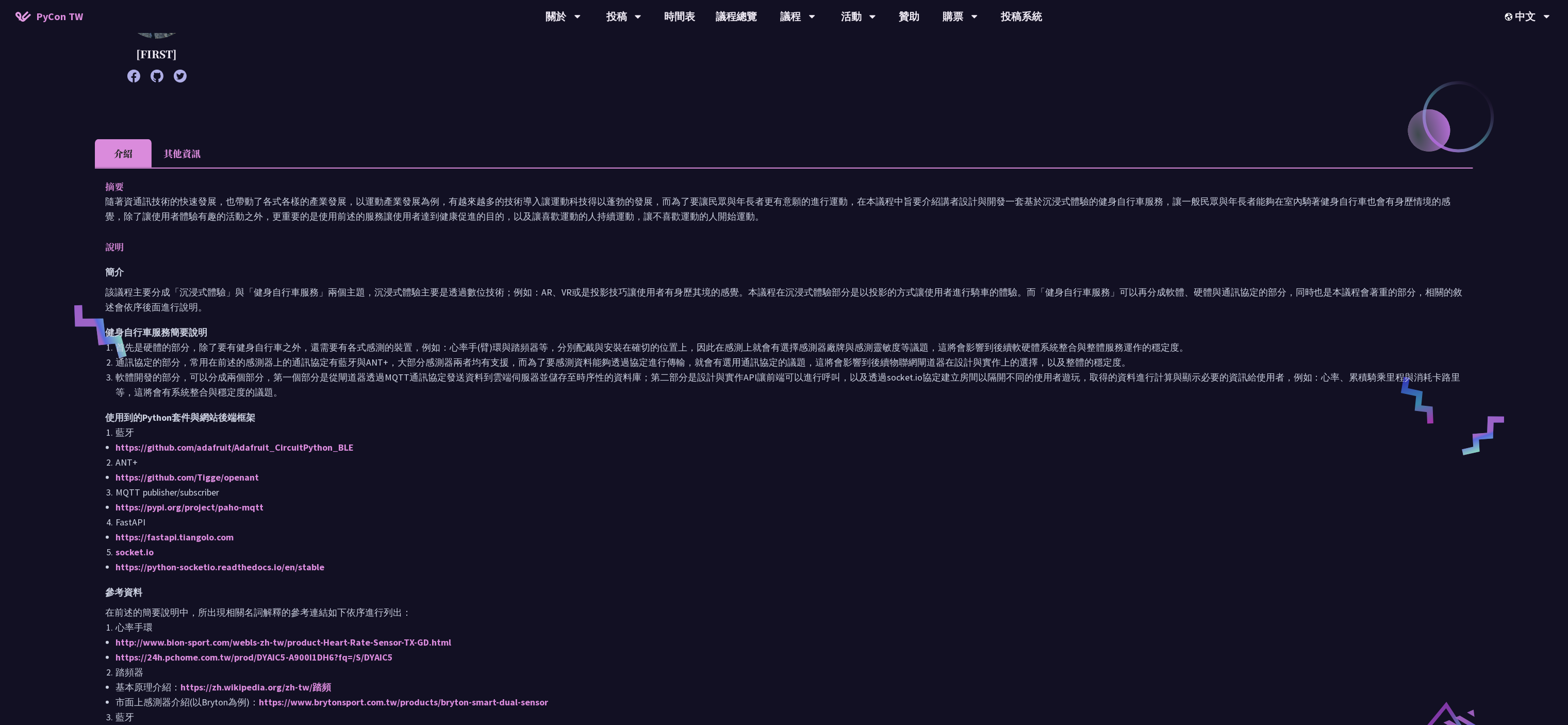drag, startPoint x: 328, startPoint y: 195, endPoint x: 1424, endPoint y: 239, distance: 1096.8829 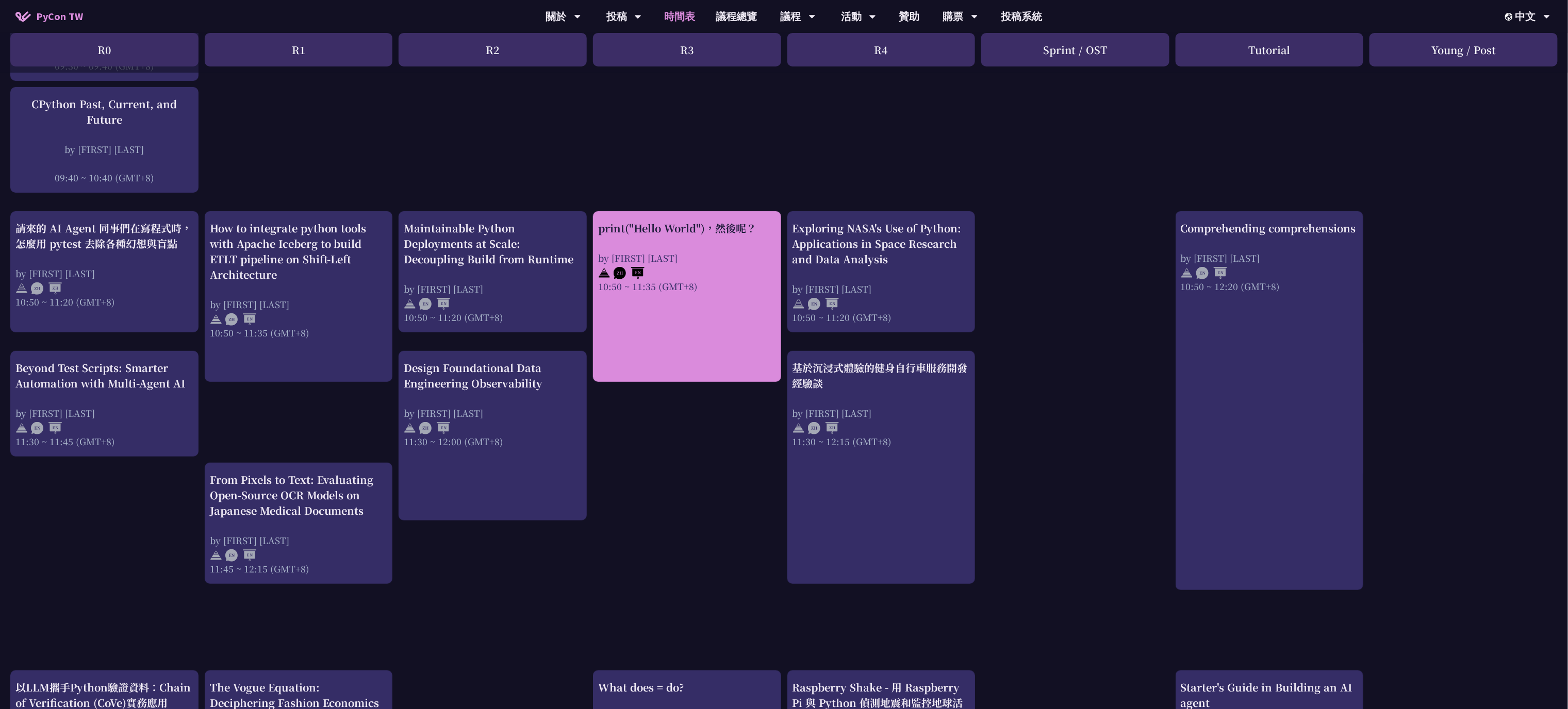 click on "print("Hello World")，然後呢？
by [FIRST] [LAST]
10:50 ~ 11:35 (GMT+8)" at bounding box center (687, 296) 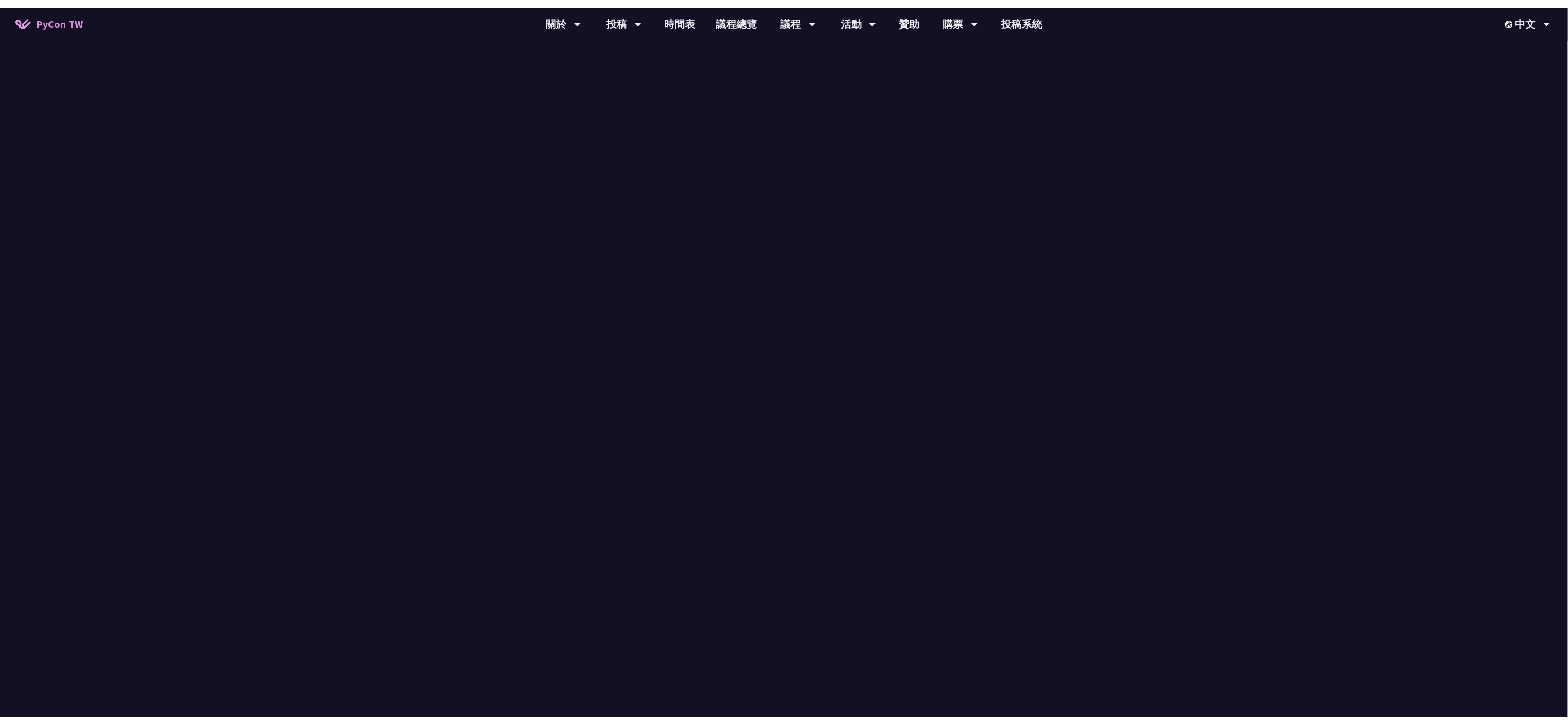 scroll, scrollTop: 0, scrollLeft: 0, axis: both 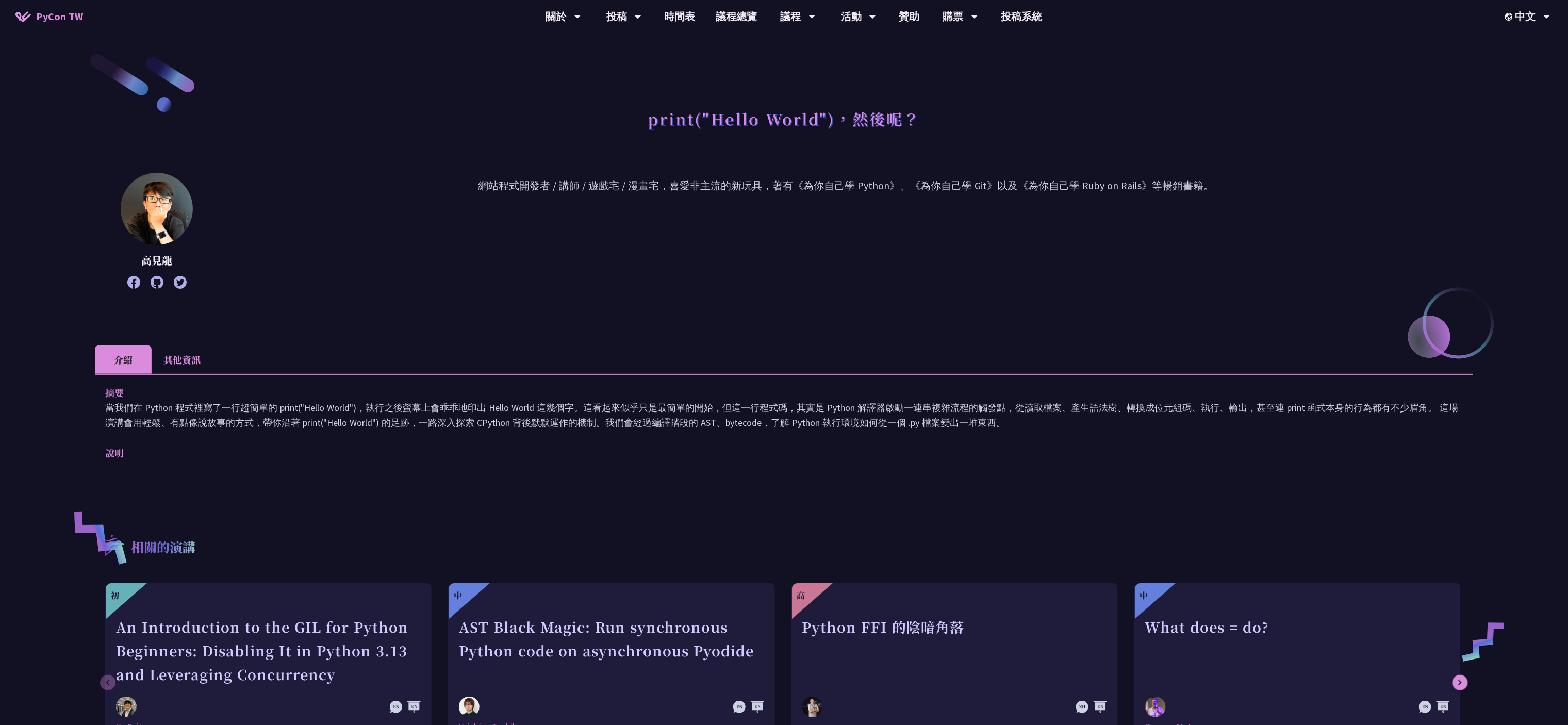 drag, startPoint x: 373, startPoint y: 406, endPoint x: 988, endPoint y: 433, distance: 615.5924 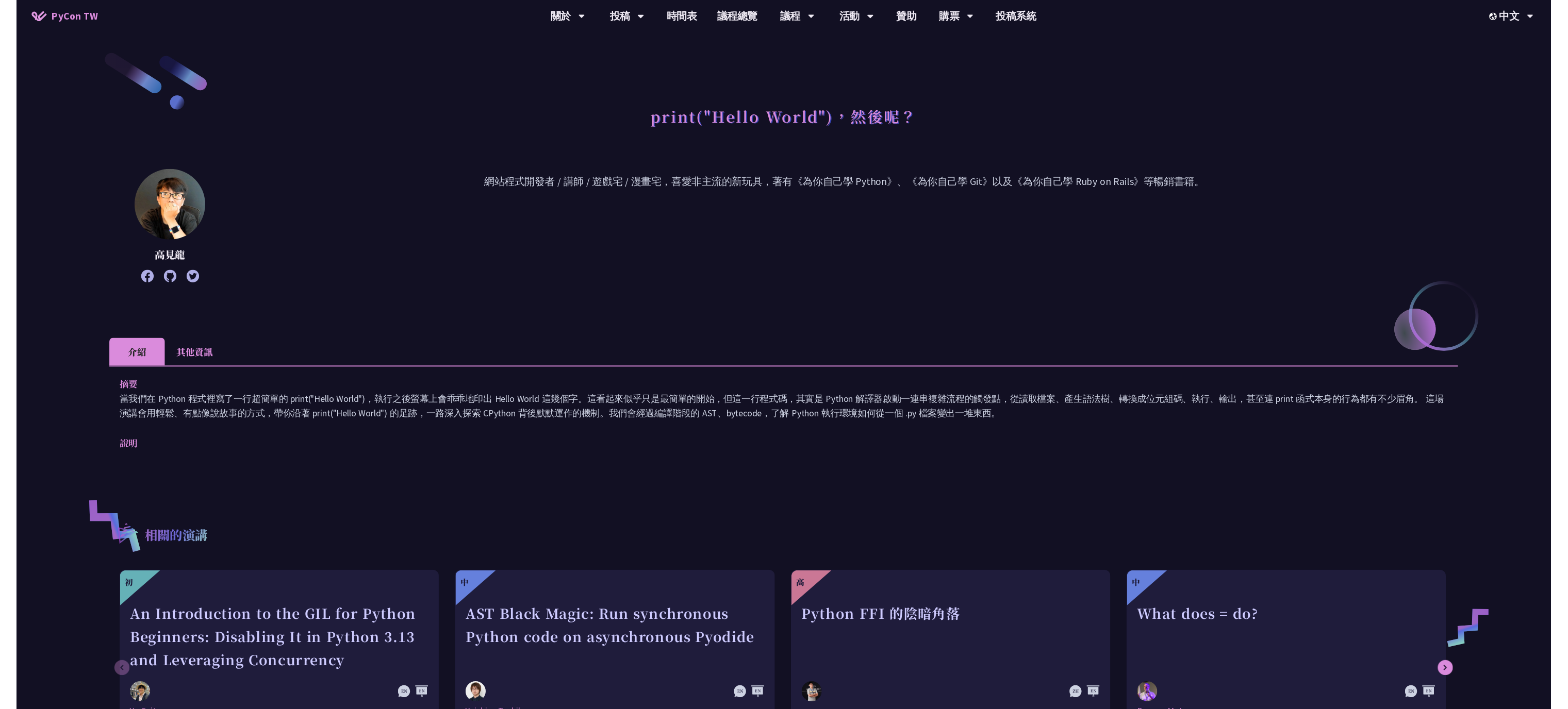 scroll, scrollTop: 206, scrollLeft: 0, axis: vertical 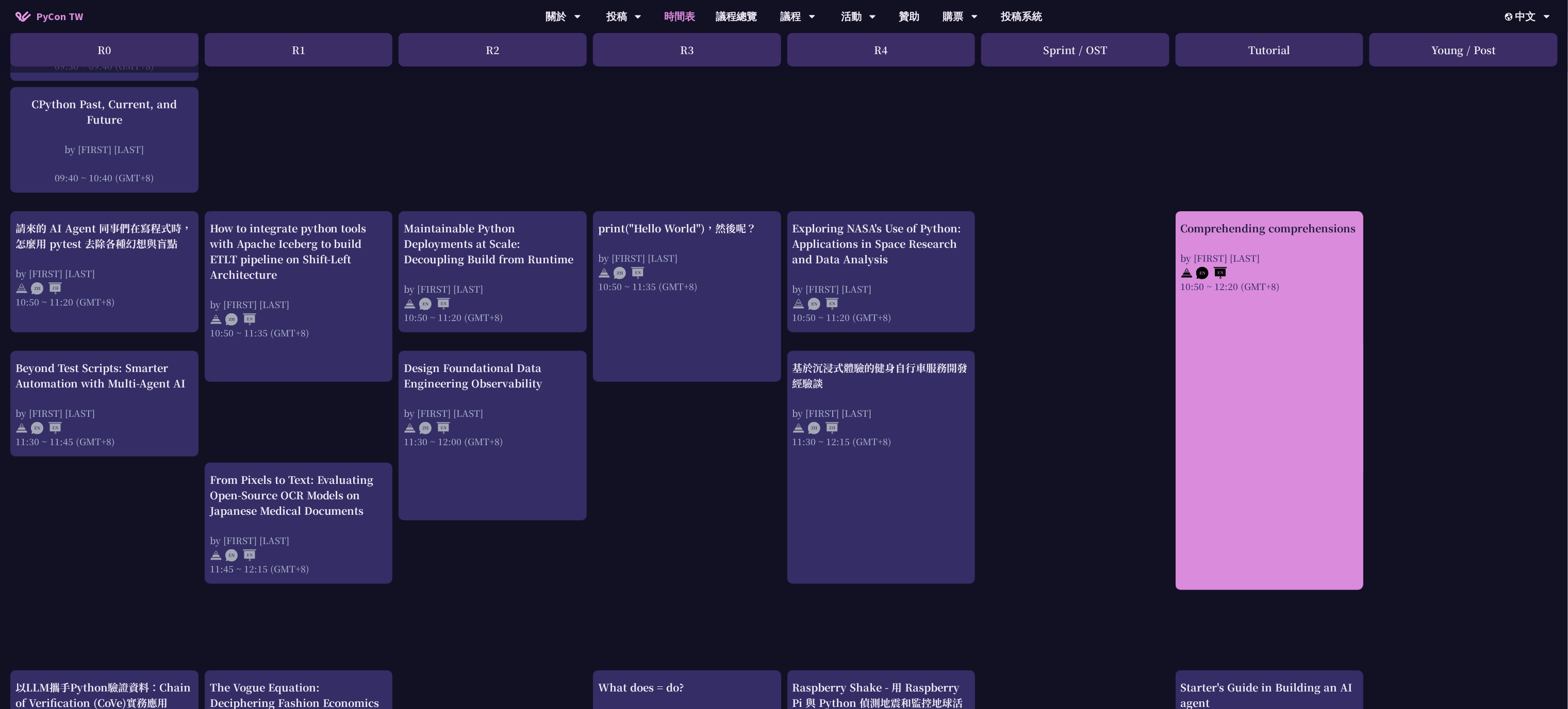 click on "Comprehending comprehensions
by Reuven M. Lerner
10:50 ~ 12:20 (GMT+8)" at bounding box center [1269, 257] 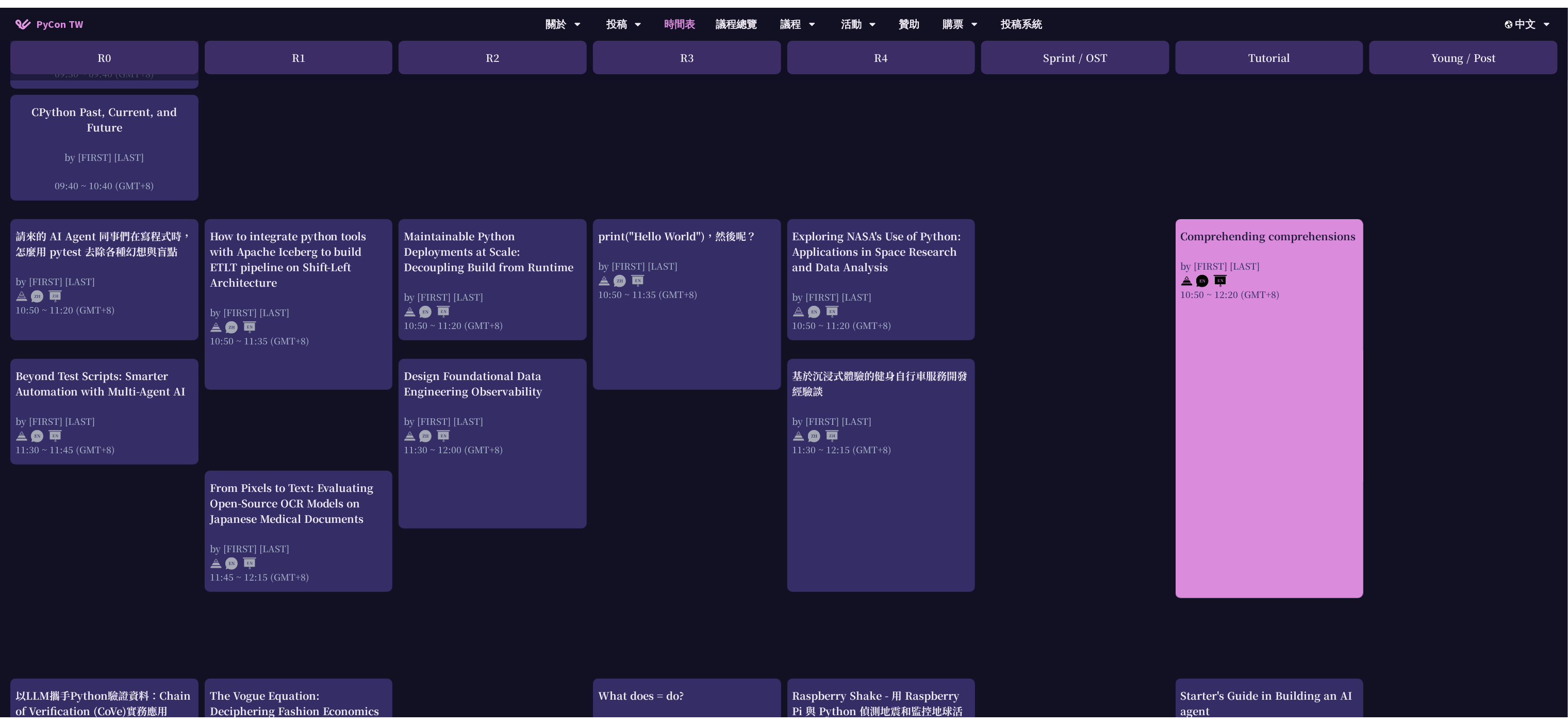 scroll, scrollTop: 0, scrollLeft: 0, axis: both 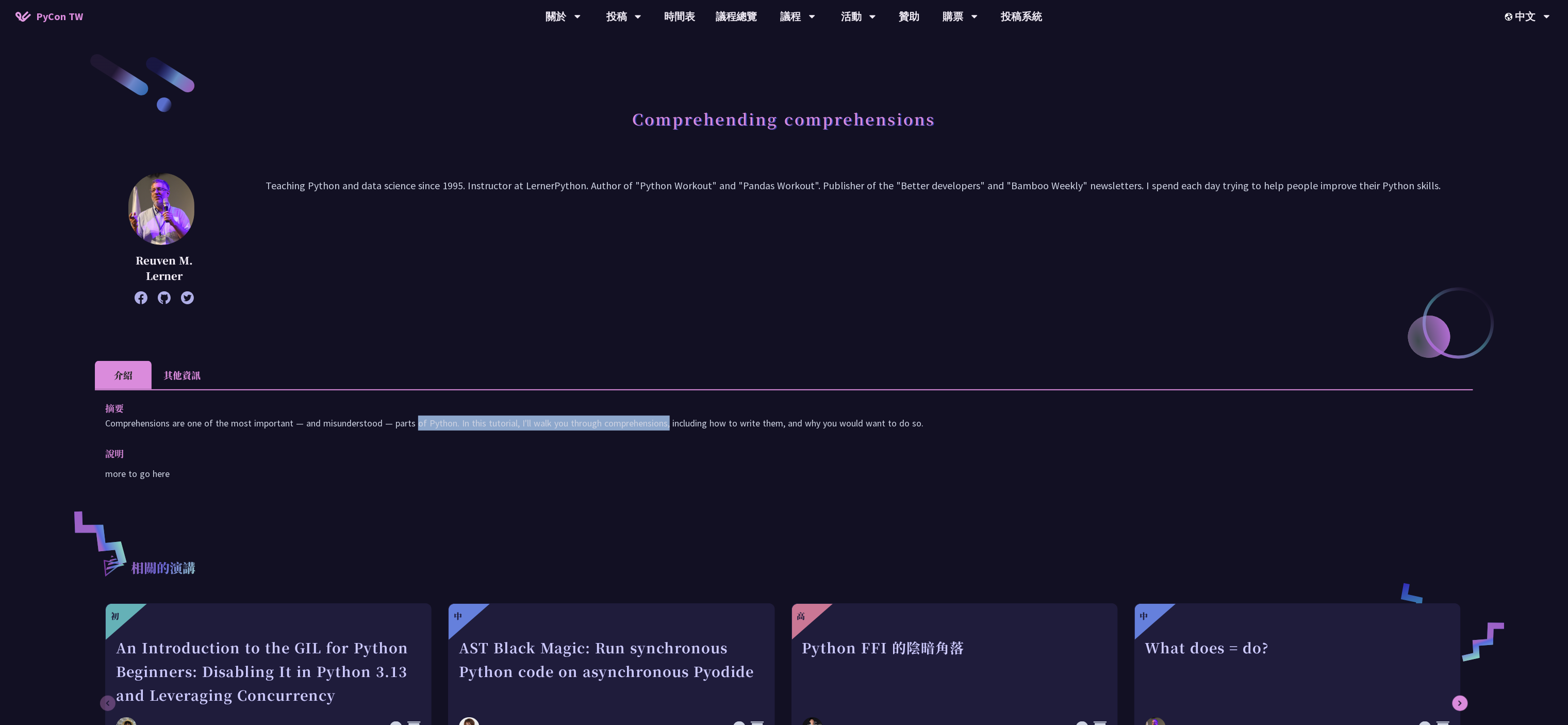 drag, startPoint x: 325, startPoint y: 427, endPoint x: 575, endPoint y: 424, distance: 250.018 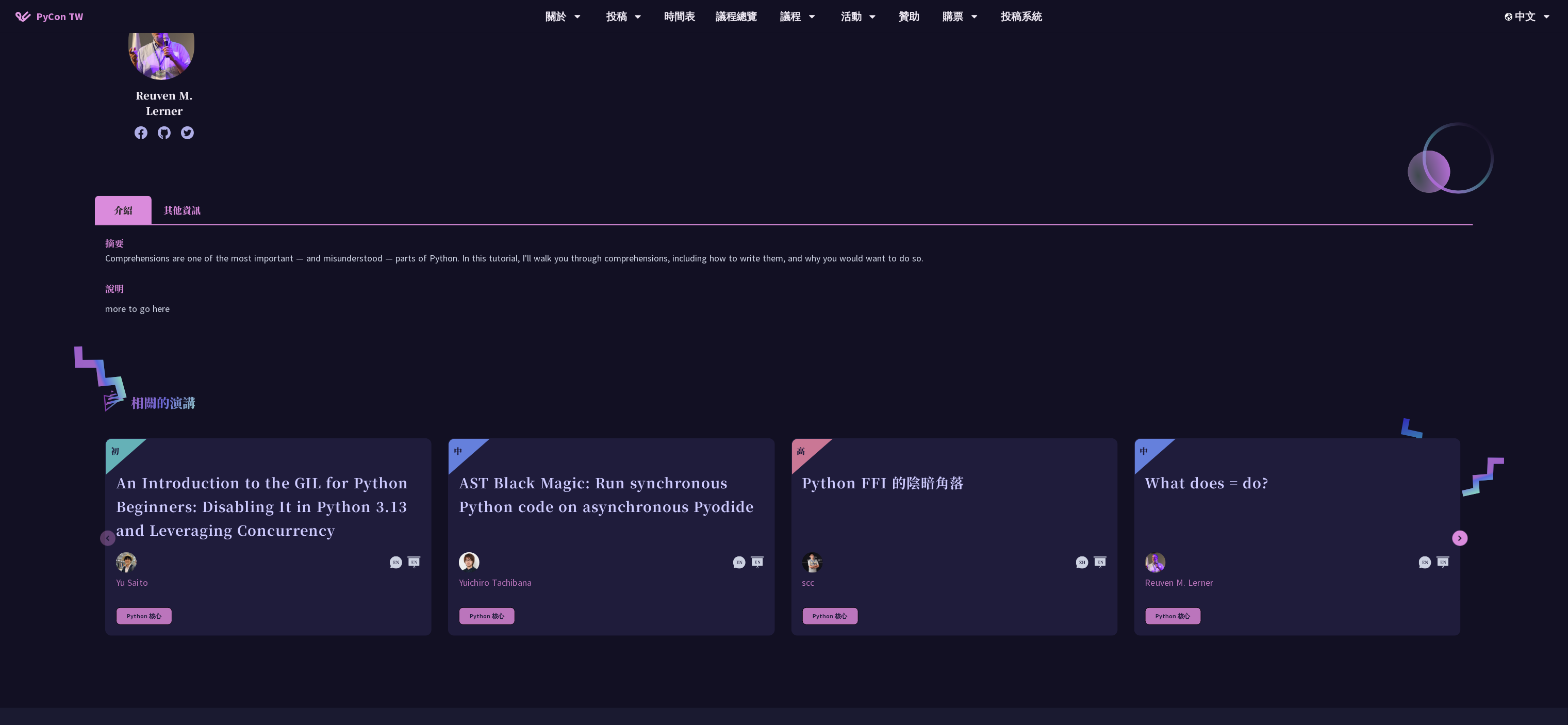 scroll, scrollTop: 0, scrollLeft: 0, axis: both 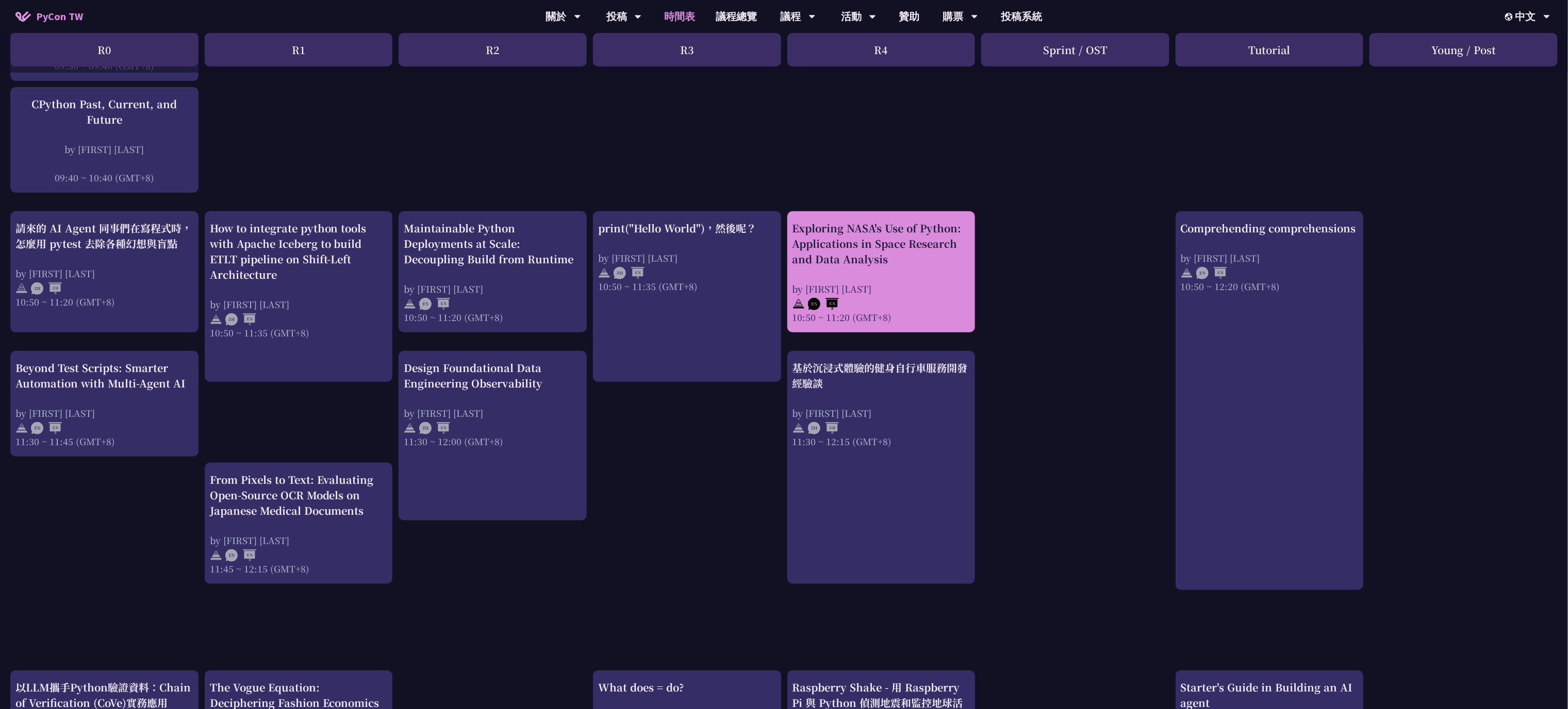 click on "Exploring NASA's Use of Python: Applications in Space Research and Data Analysis
by [FIRST] [LAST]
10:50 ~ 11:20 (GMT+8)" at bounding box center [881, 272] 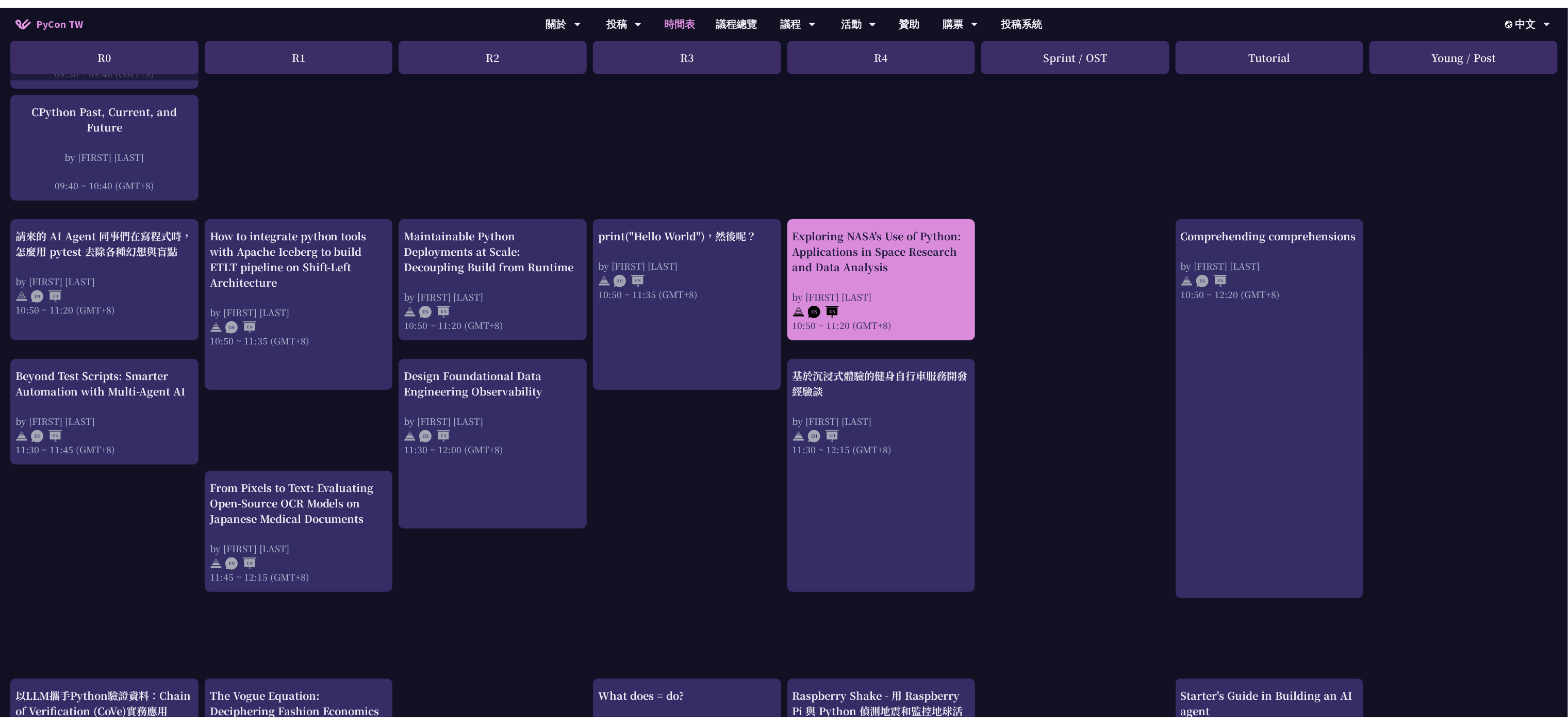 scroll, scrollTop: 0, scrollLeft: 0, axis: both 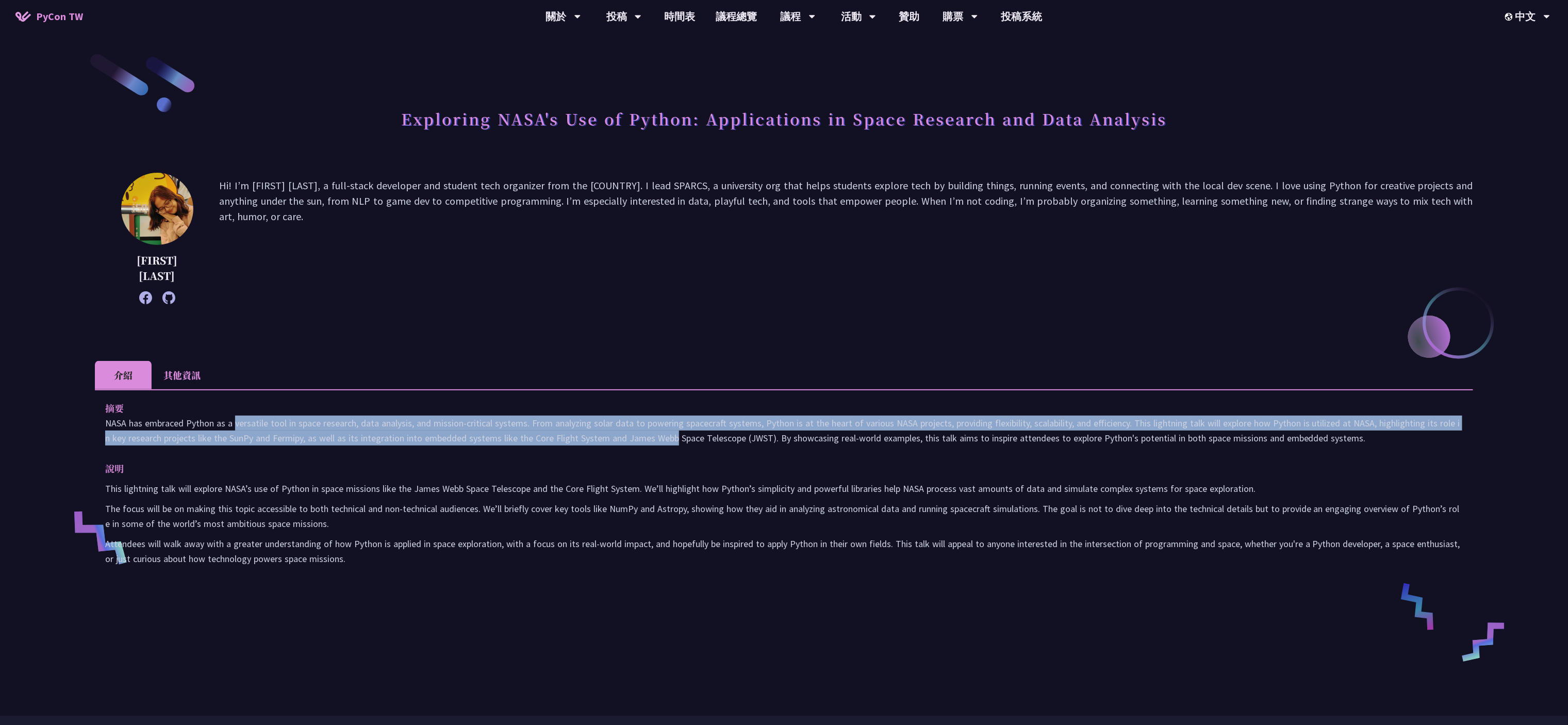 drag, startPoint x: 144, startPoint y: 421, endPoint x: 569, endPoint y: 432, distance: 425.1423 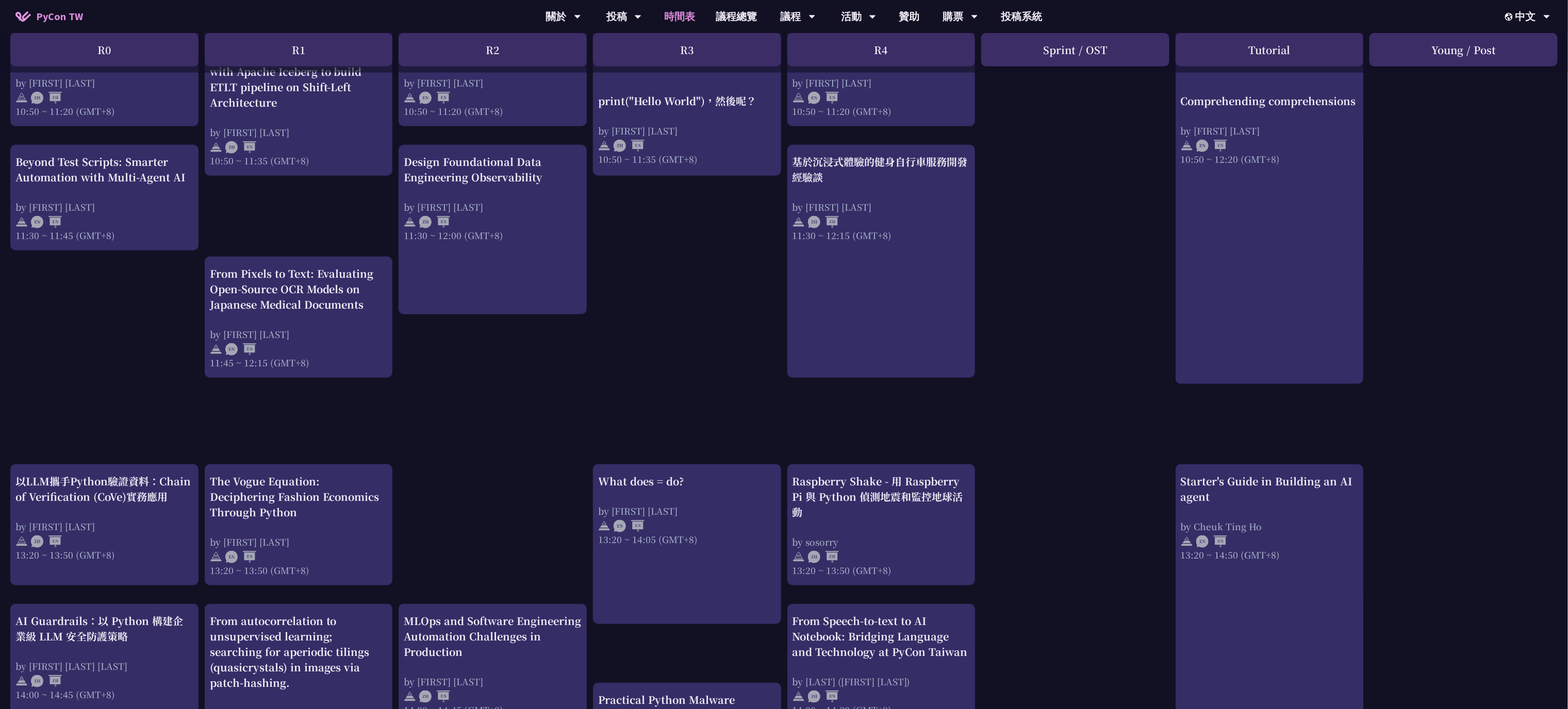 scroll, scrollTop: 618, scrollLeft: 0, axis: vertical 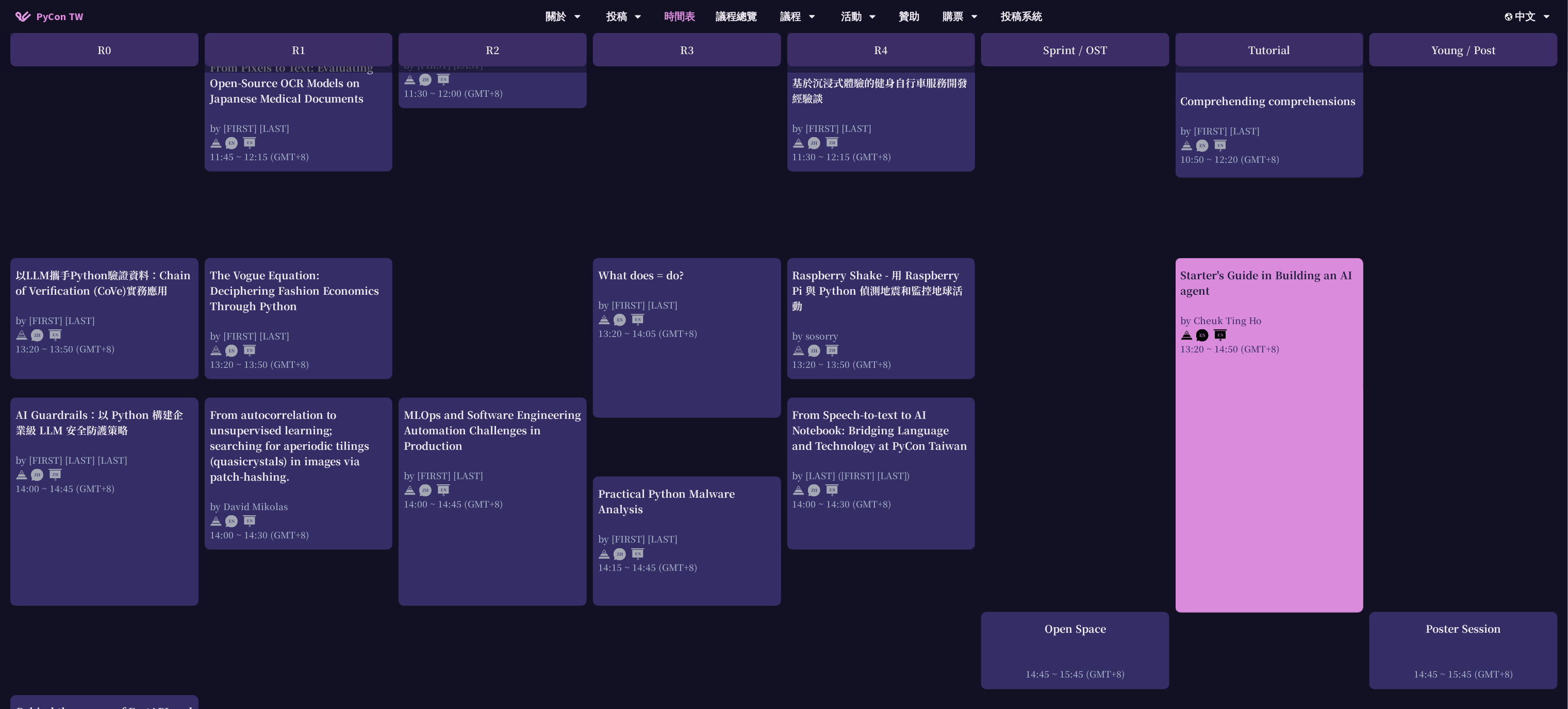 click on "by Cheuk Ting Ho" at bounding box center (1269, 320) 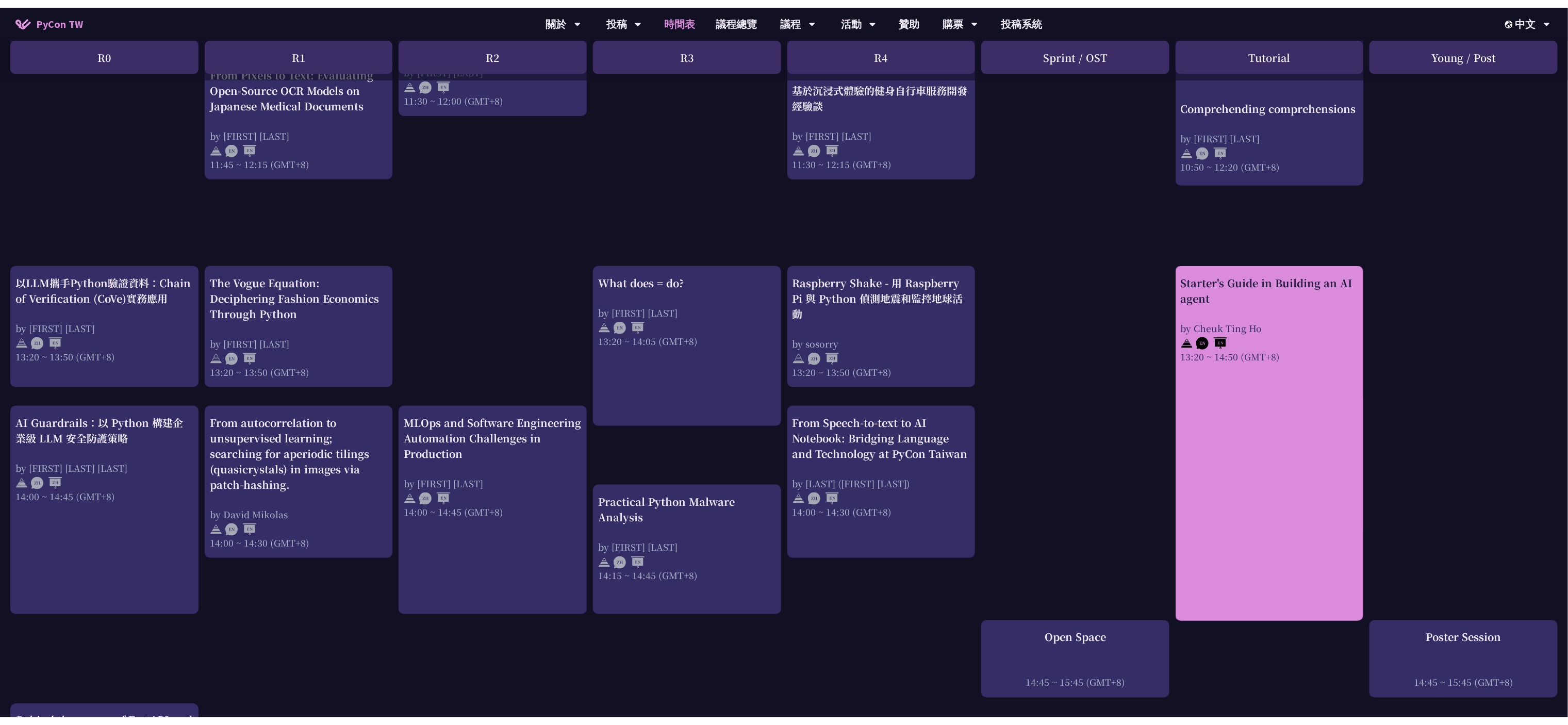 scroll, scrollTop: 0, scrollLeft: 0, axis: both 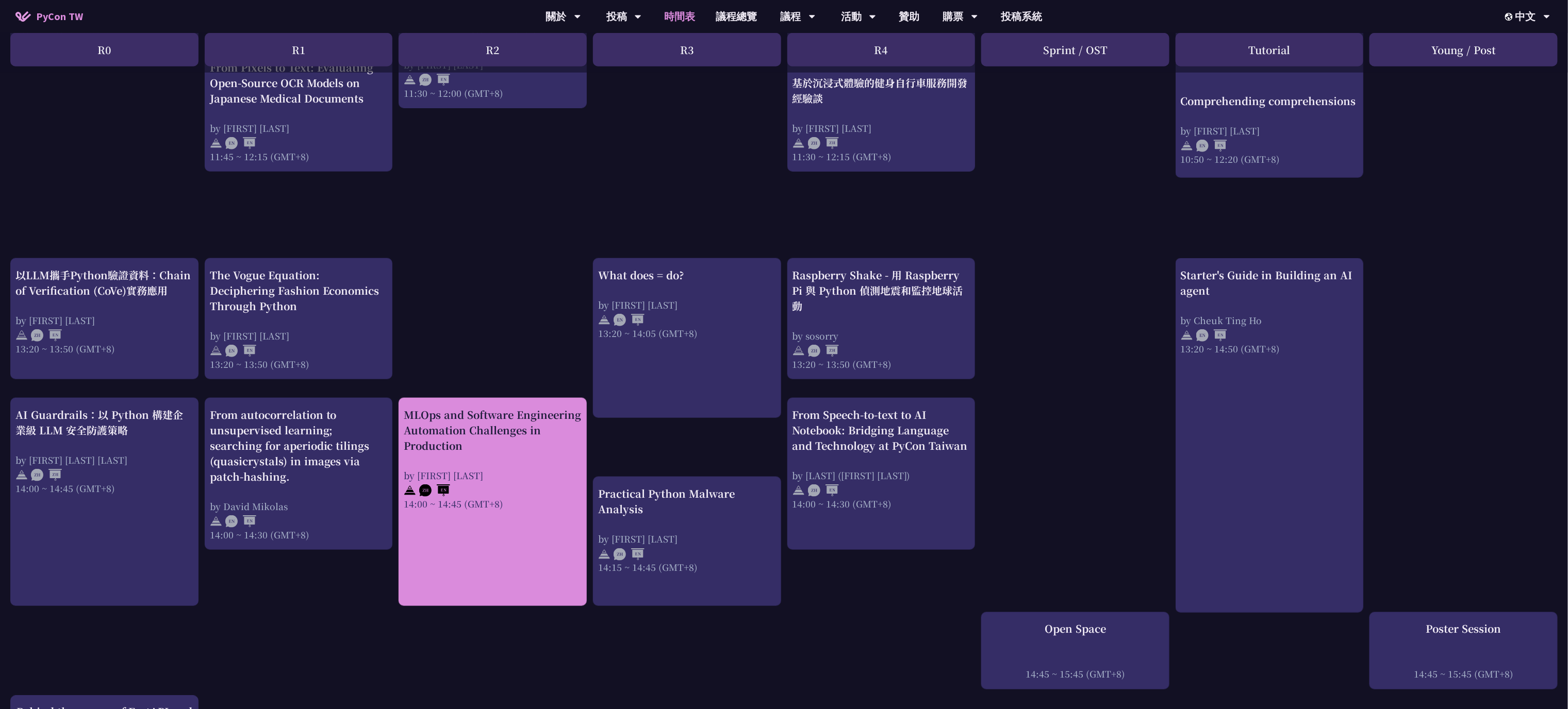 click on "MLOps and Software Engineering Automation Challenges in Production
by [FIRST] [LAST]
14:00 ~ 14:45 (GMT+8)" at bounding box center (492, 459) 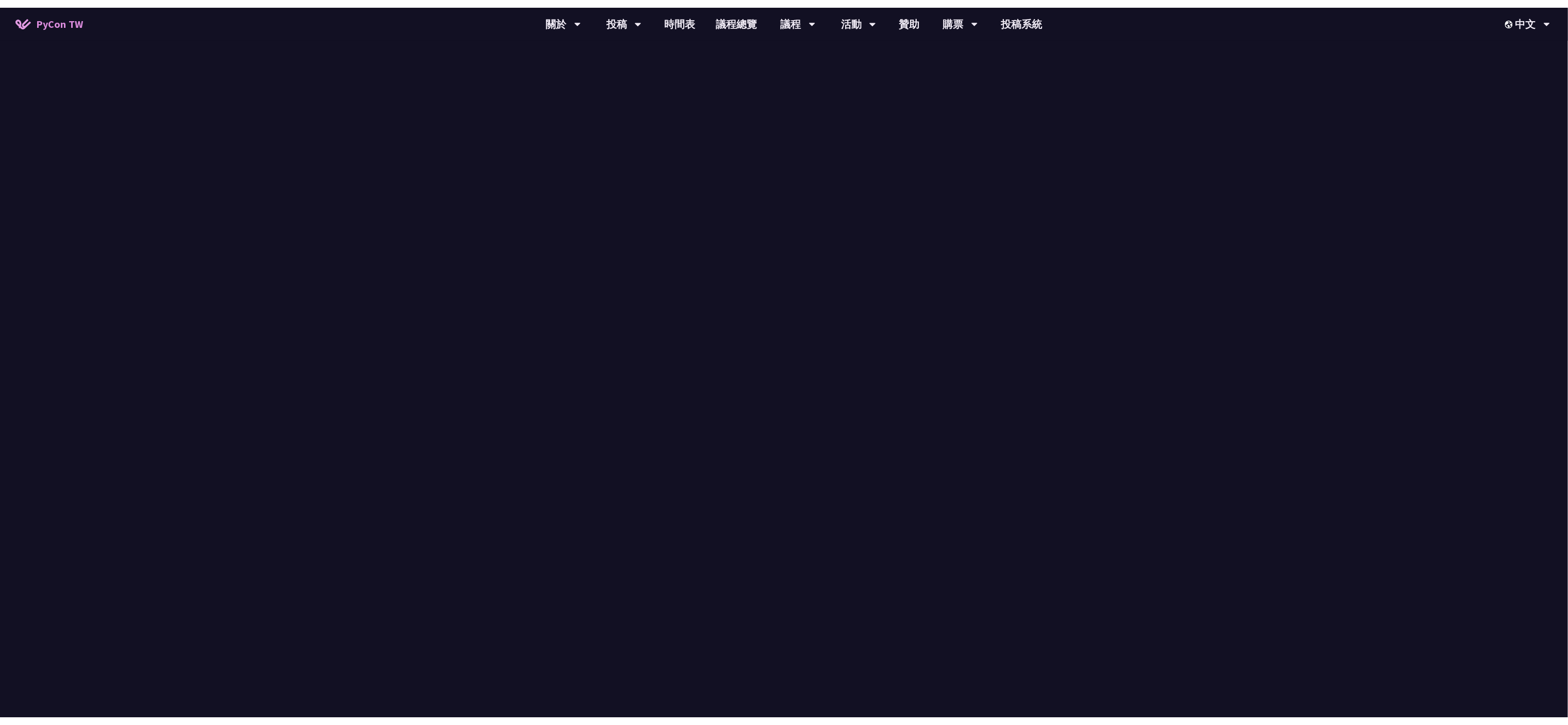 scroll, scrollTop: 0, scrollLeft: 0, axis: both 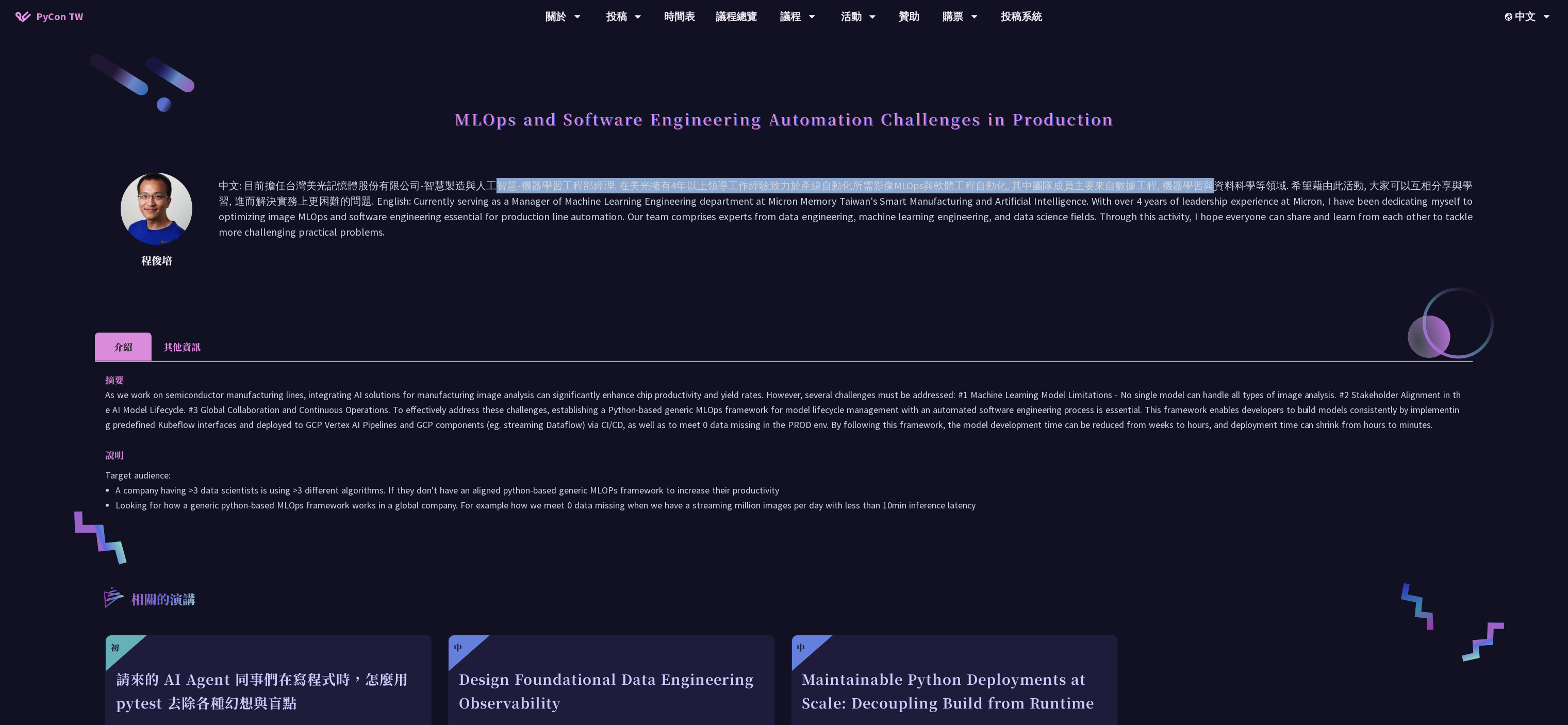 drag, startPoint x: 329, startPoint y: 185, endPoint x: 1058, endPoint y: 179, distance: 729.0247 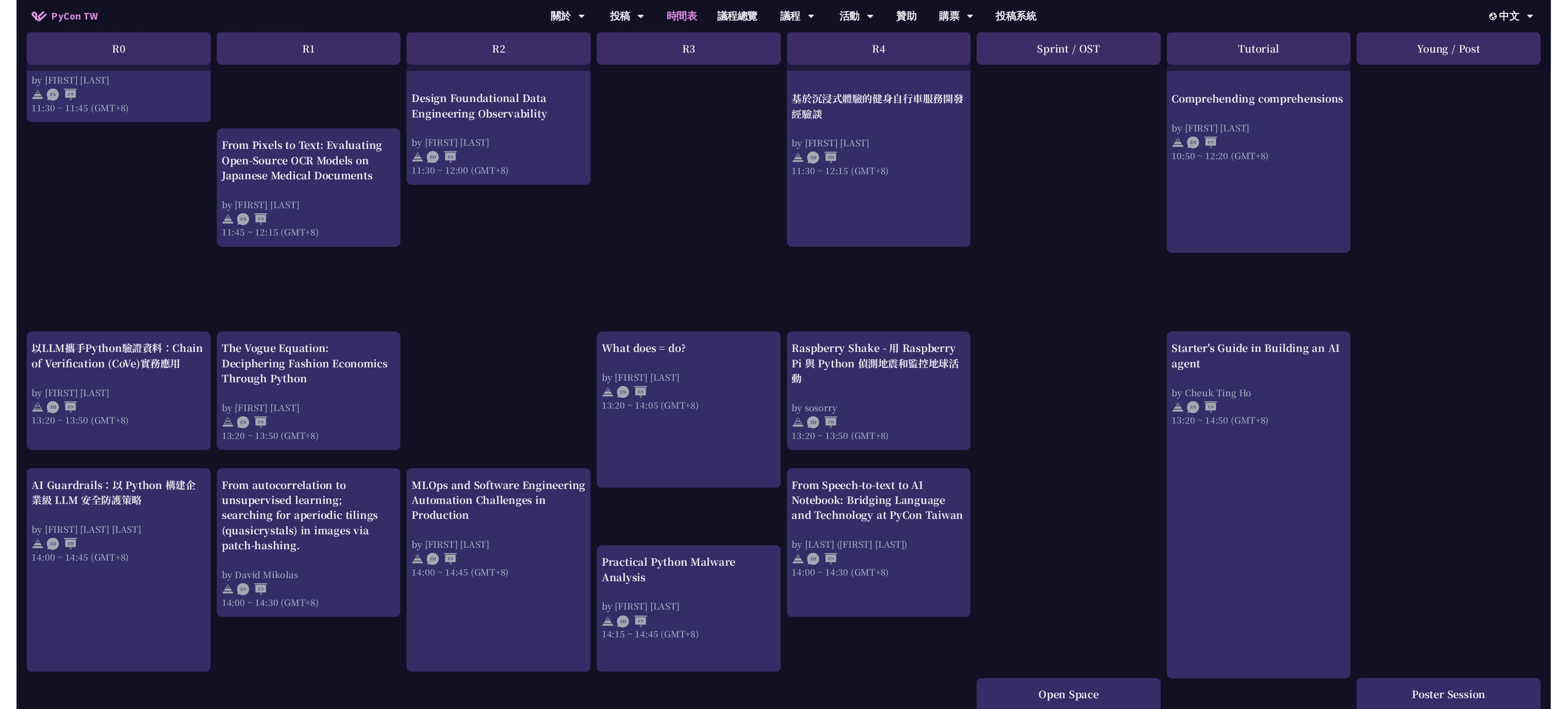 scroll, scrollTop: 618, scrollLeft: 0, axis: vertical 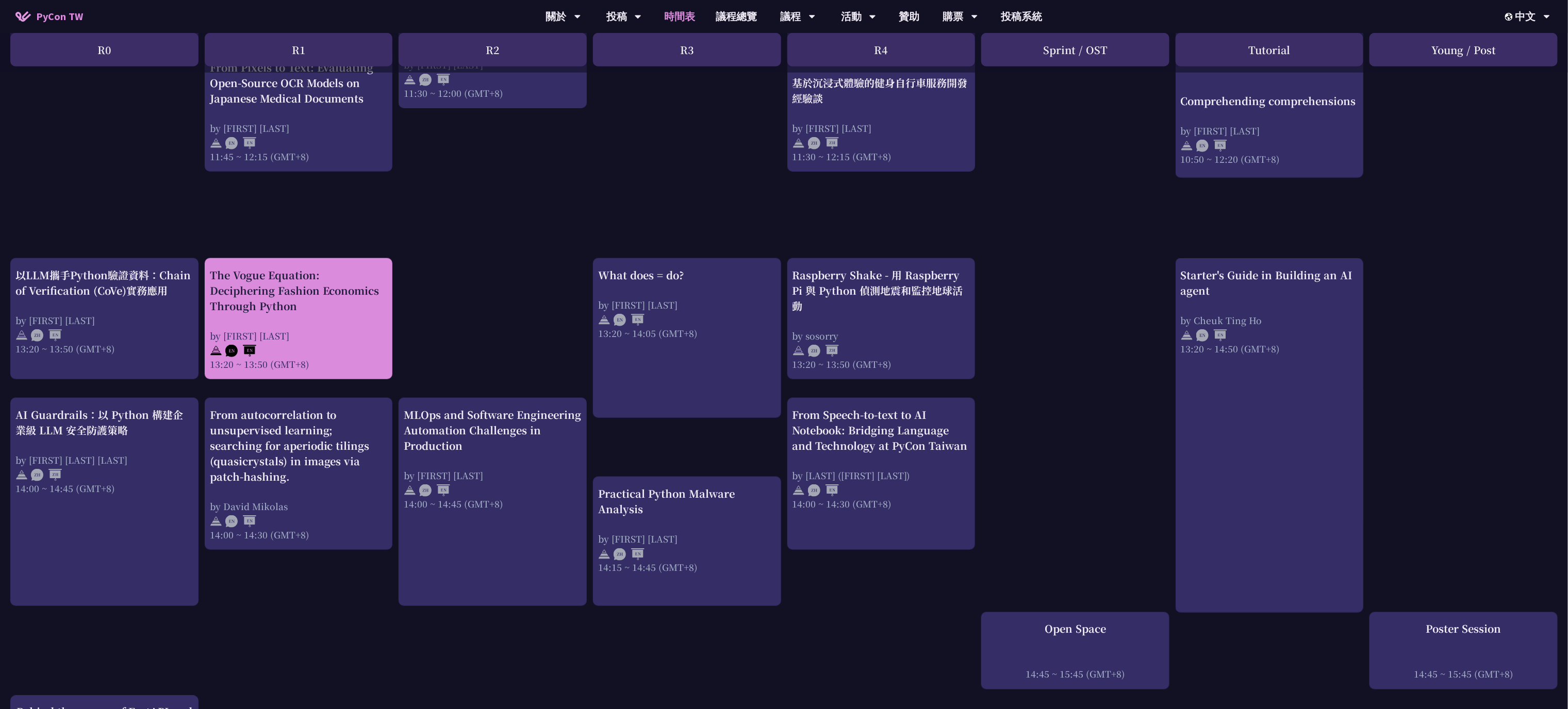 click on "The Vogue Equation: Deciphering Fashion Economics Through Python" at bounding box center (299, 291) 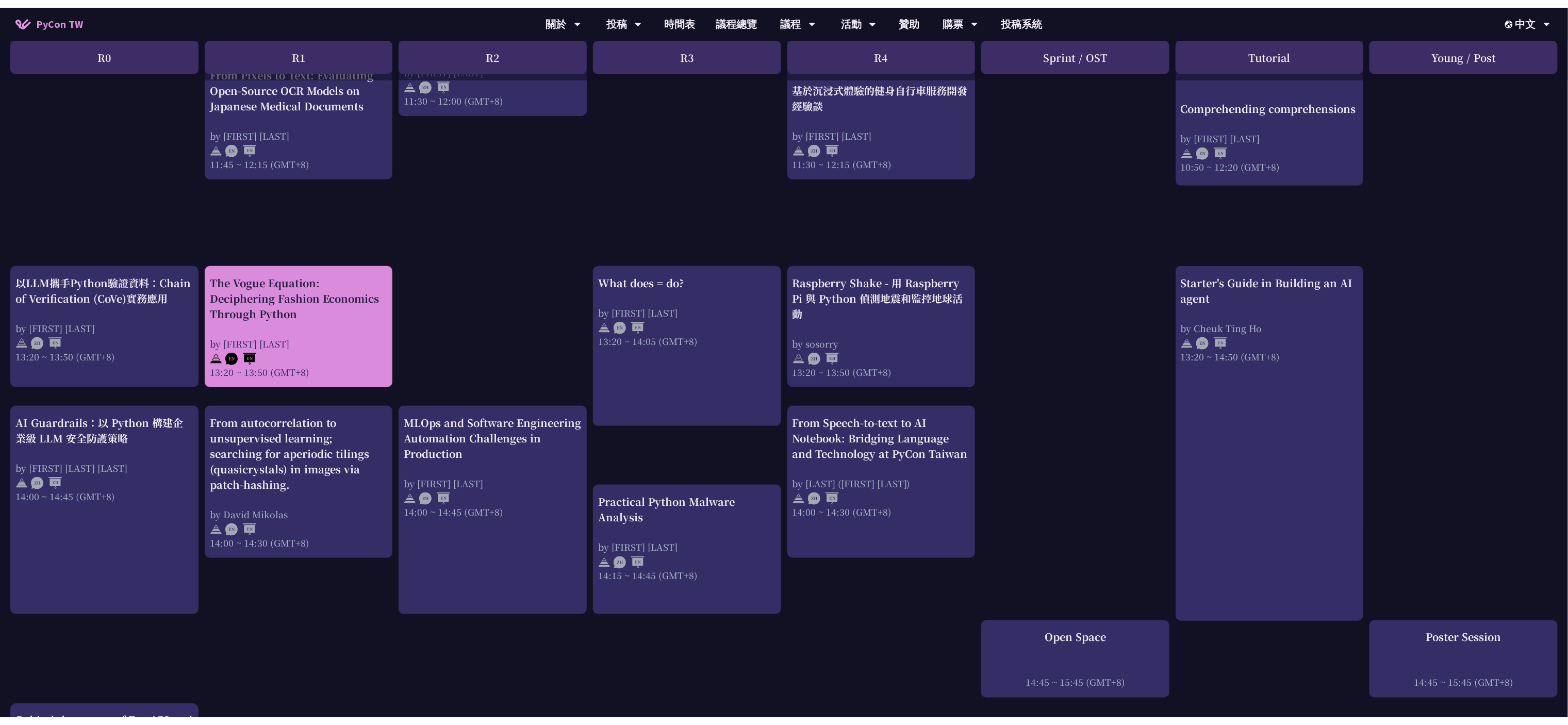 scroll, scrollTop: 0, scrollLeft: 0, axis: both 